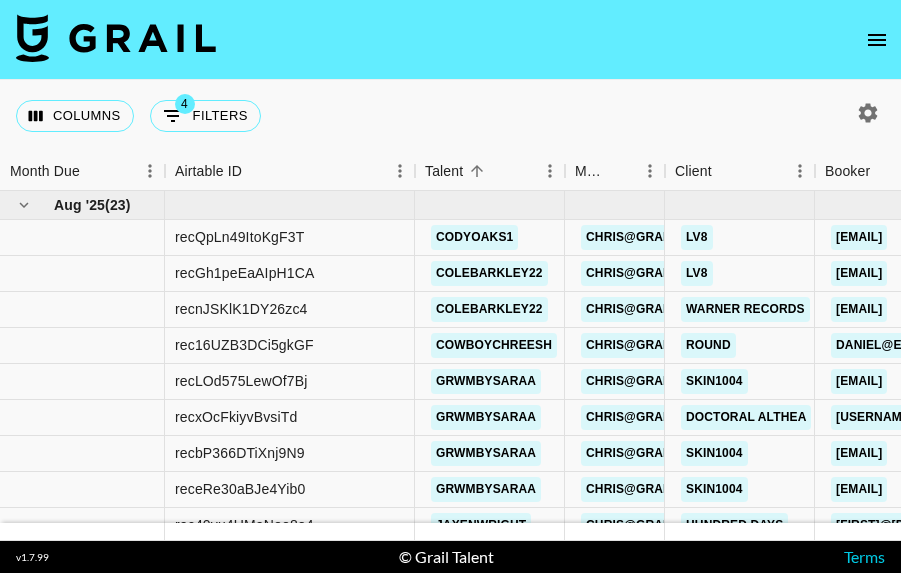 scroll, scrollTop: 0, scrollLeft: 0, axis: both 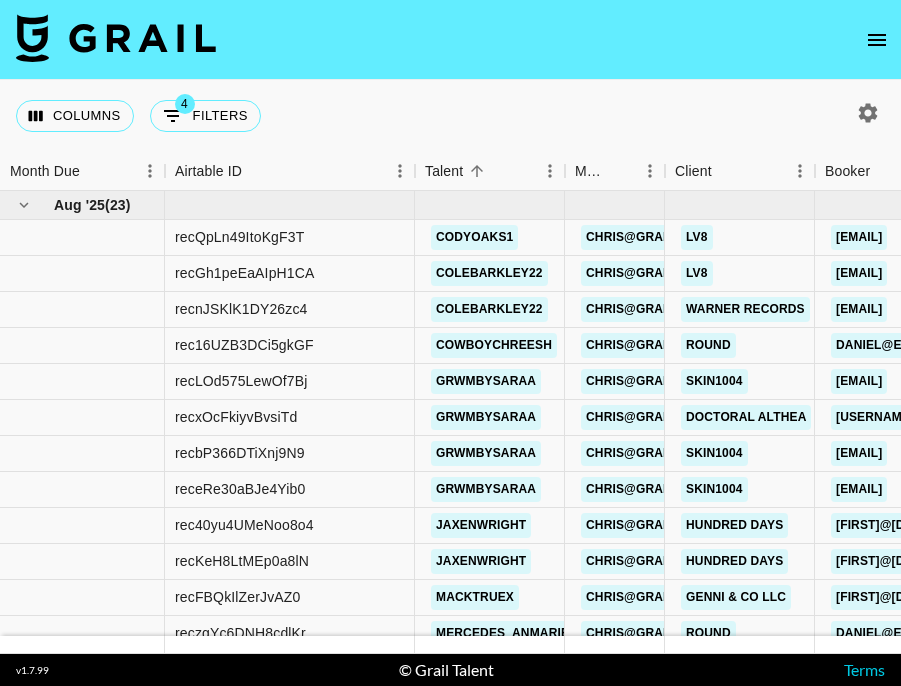 click 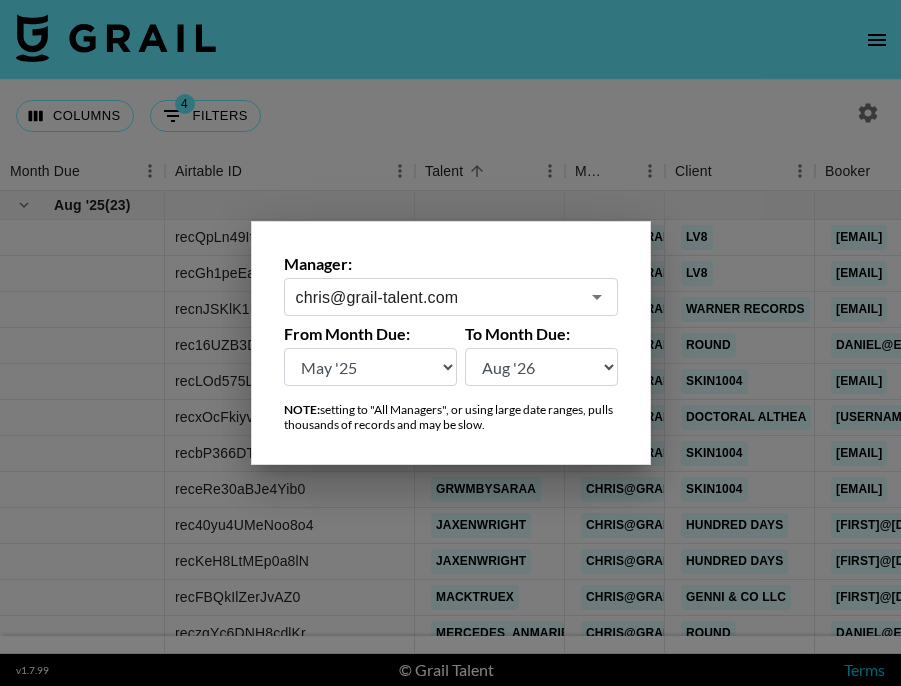 click at bounding box center [450, 343] 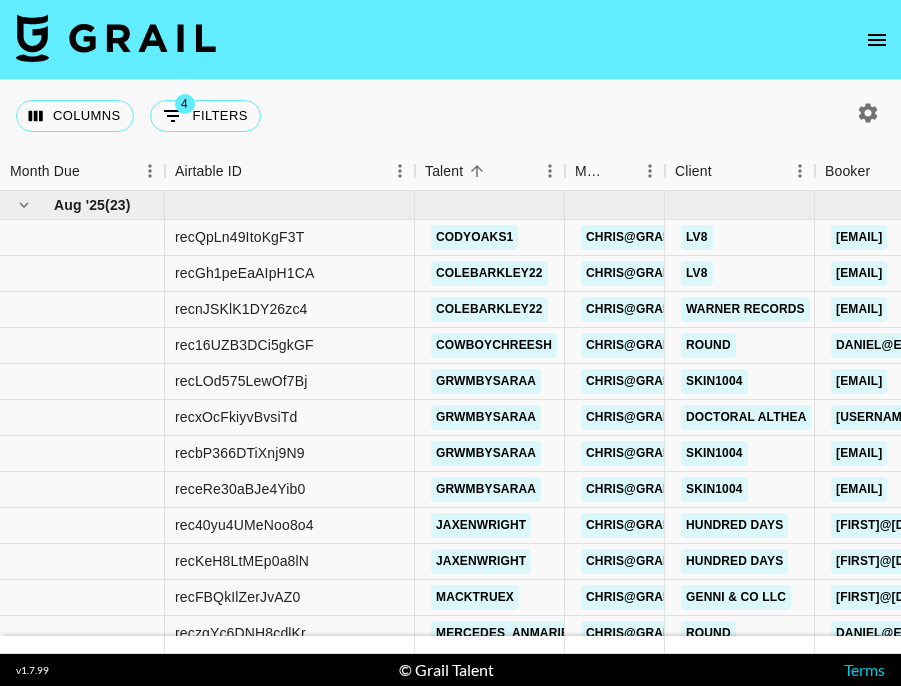 click 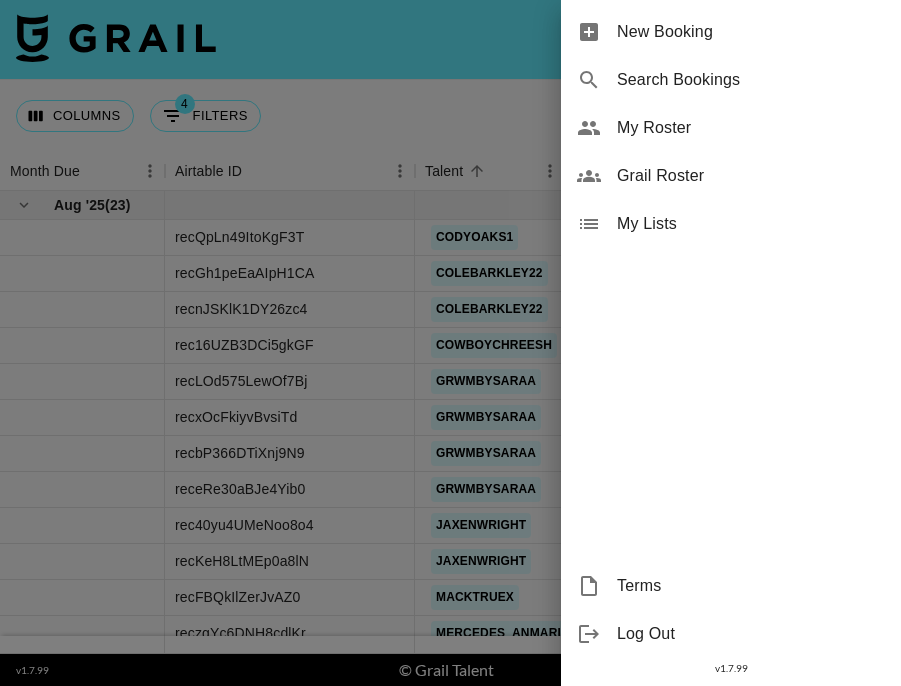 click on "New Booking" at bounding box center [751, 32] 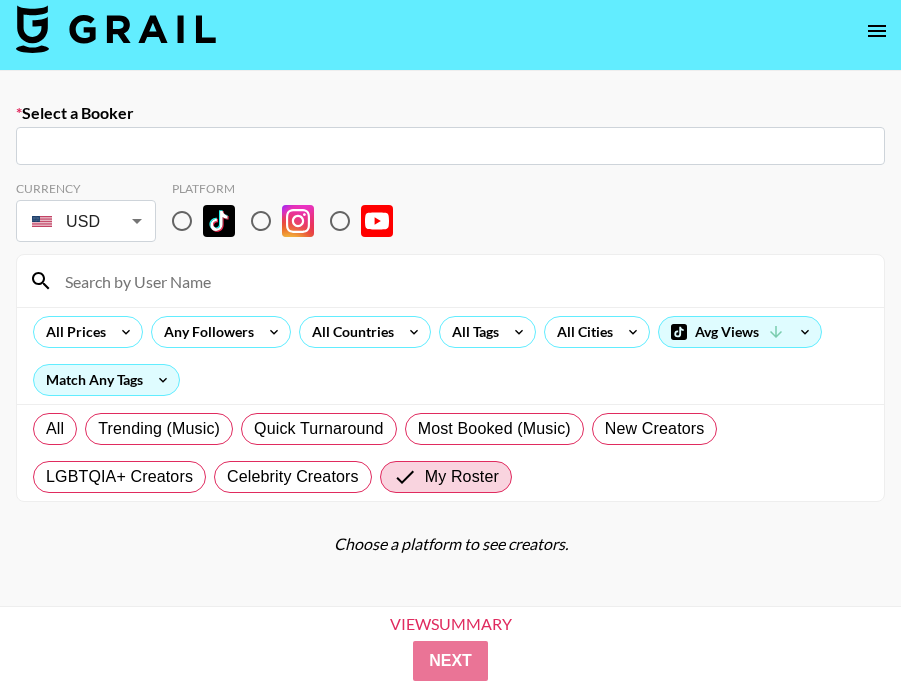 click at bounding box center (450, 146) 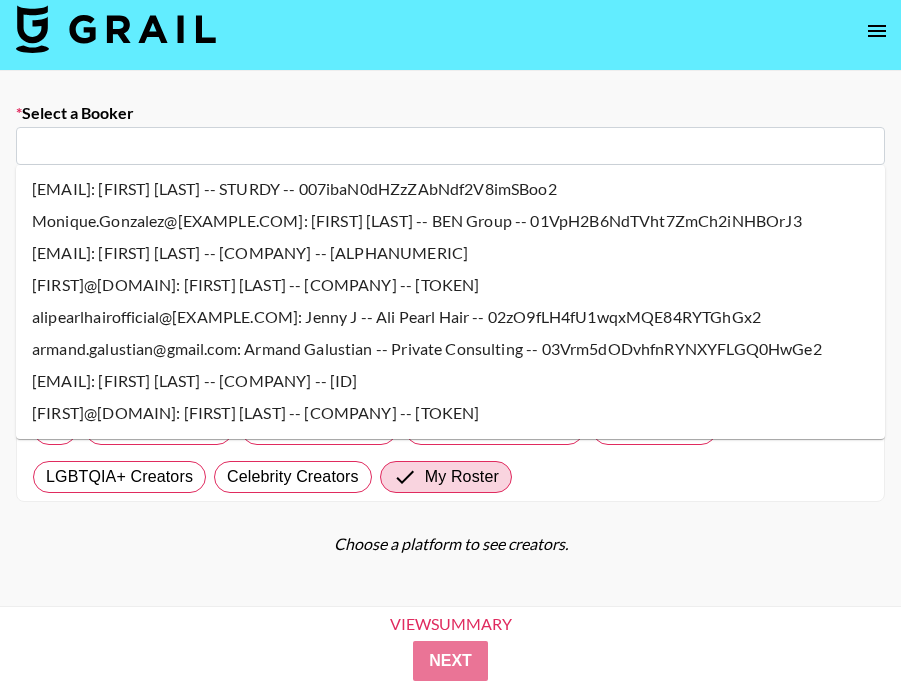 click at bounding box center (450, 146) 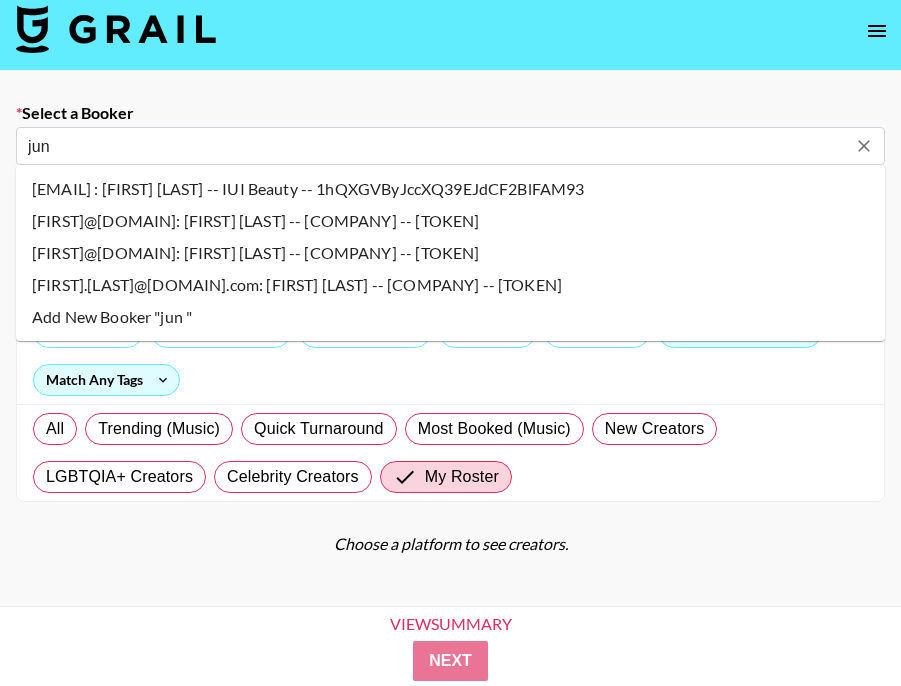 type on "[FIRST] [LAST]" 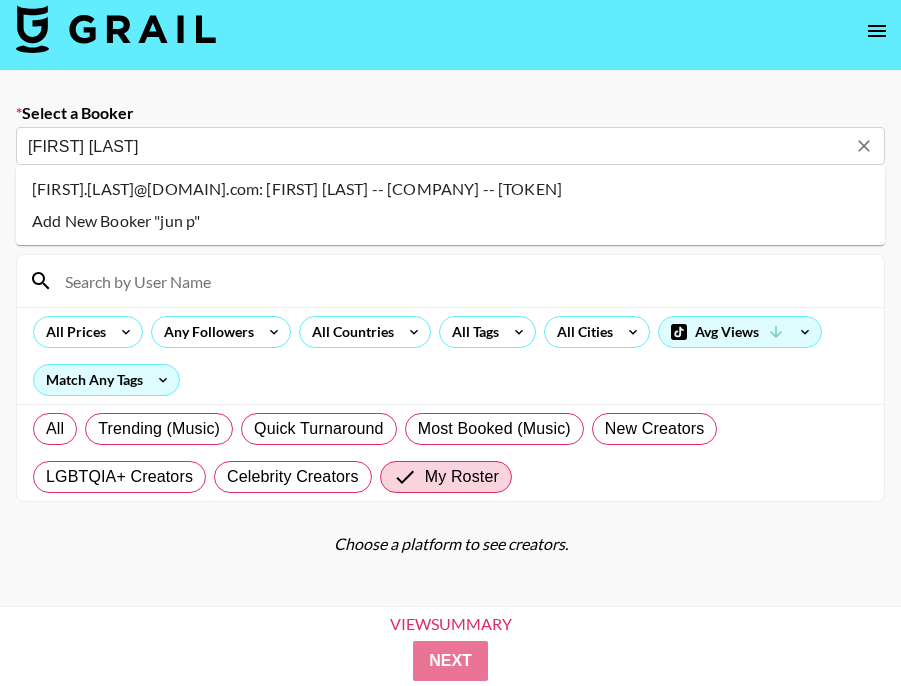 click on "[FIRST].[LAST]@[DOMAIN].com: [FIRST] [LAST] -- [COMPANY] -- [TOKEN]" at bounding box center [450, 189] 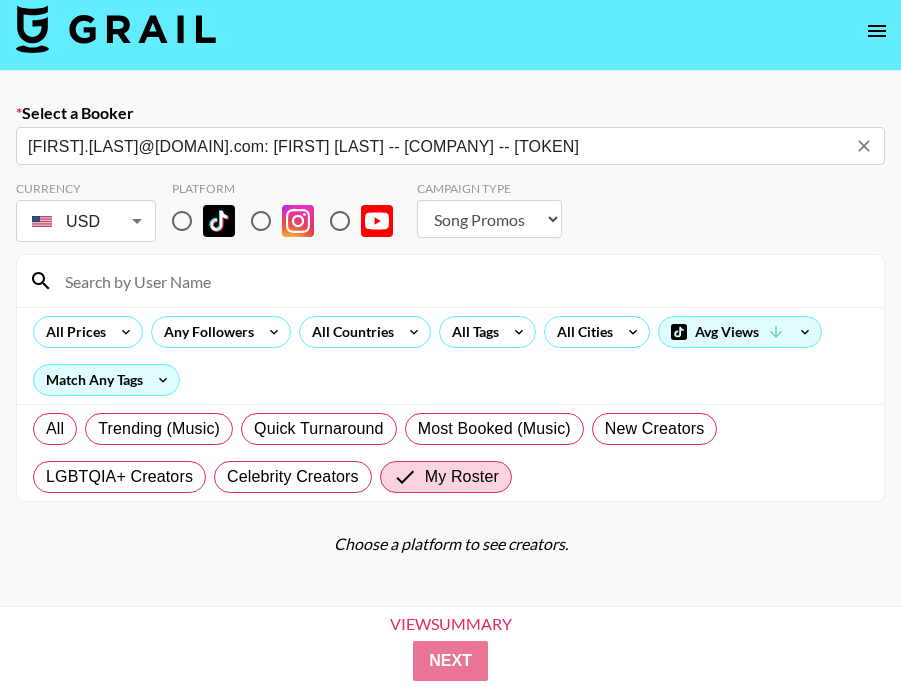 click at bounding box center (182, 221) 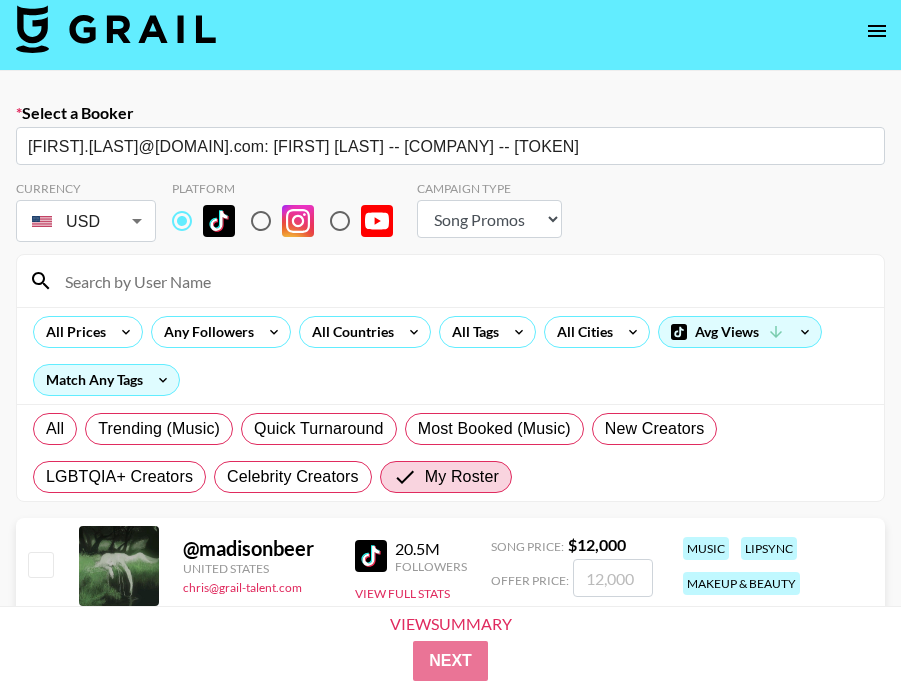 click at bounding box center [462, 281] 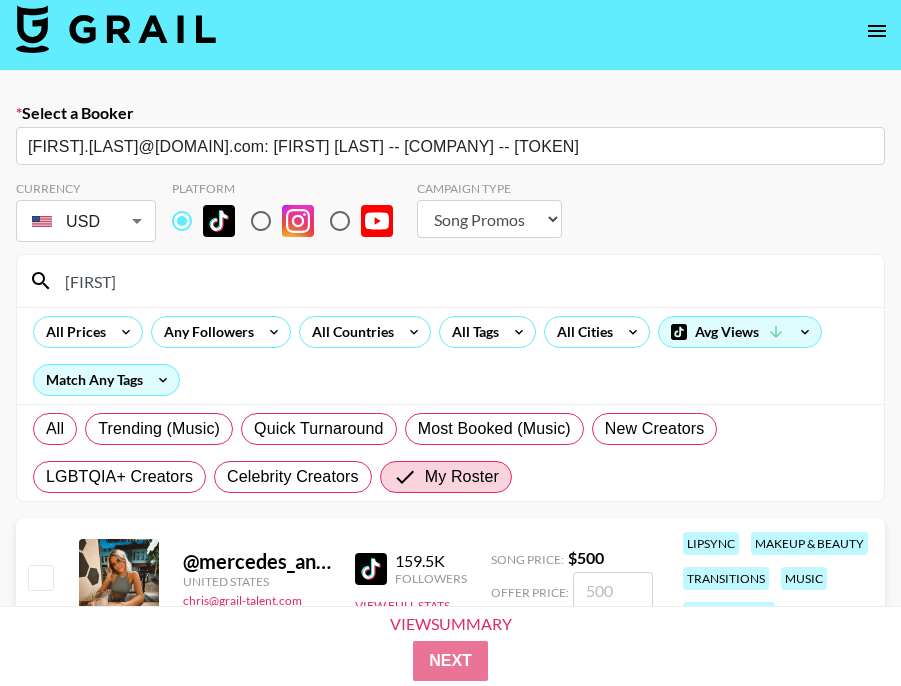 type on "[FIRST]" 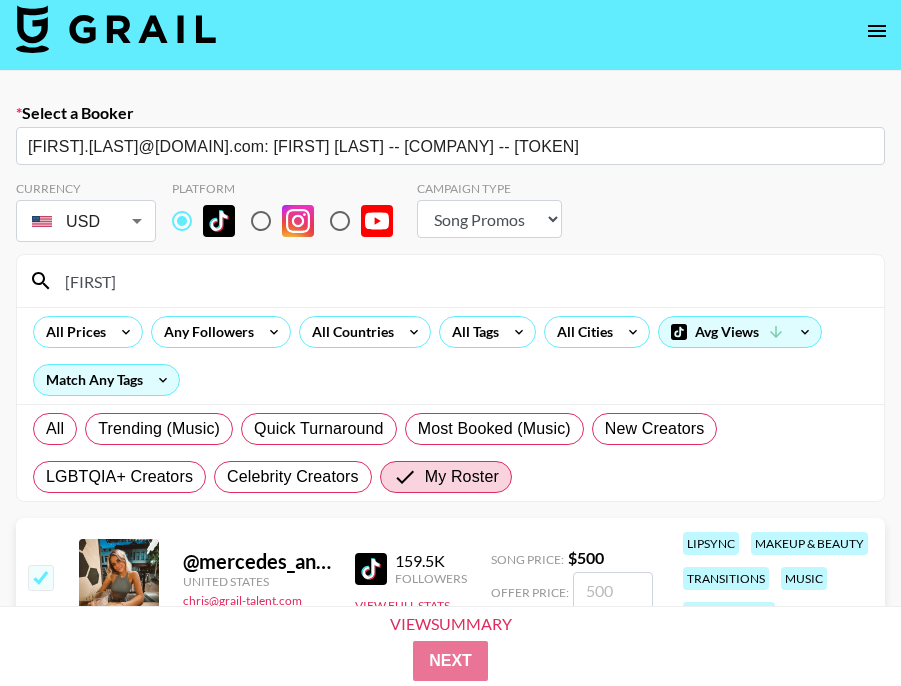 checkbox on "true" 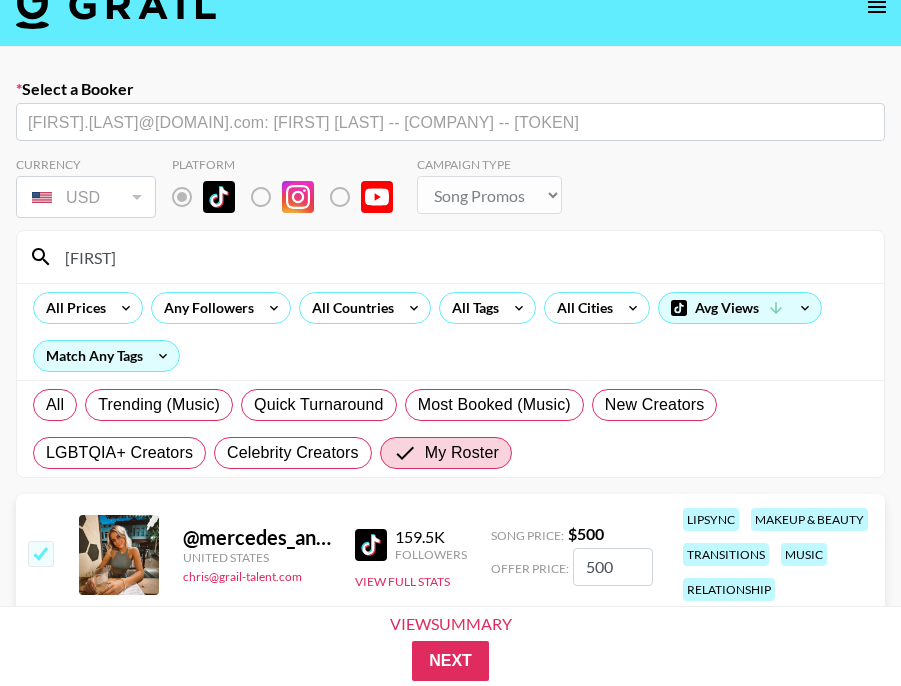 scroll, scrollTop: 60, scrollLeft: 0, axis: vertical 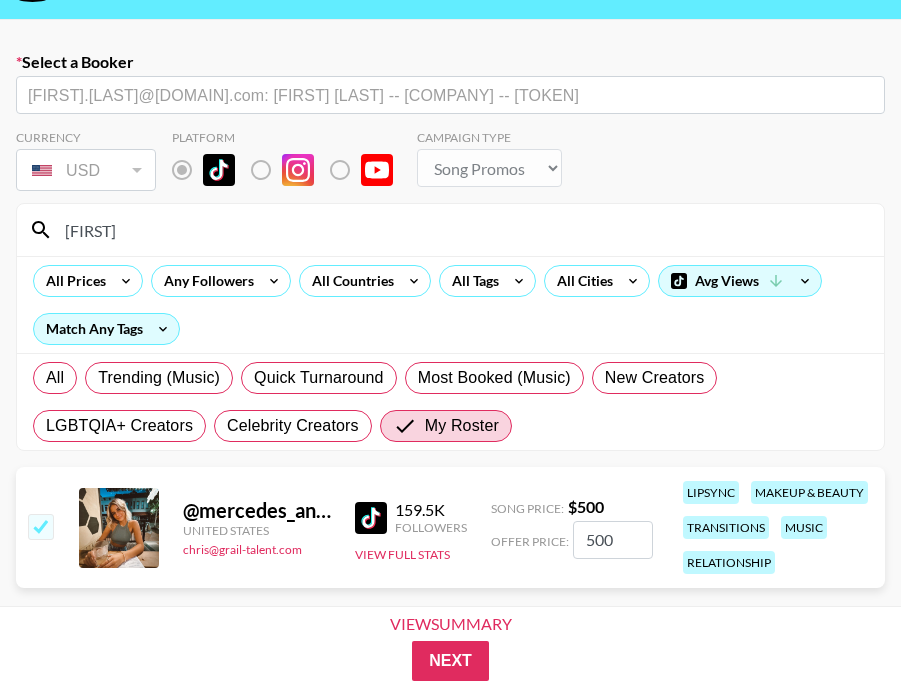 click on "[FIRST]" at bounding box center [462, 230] 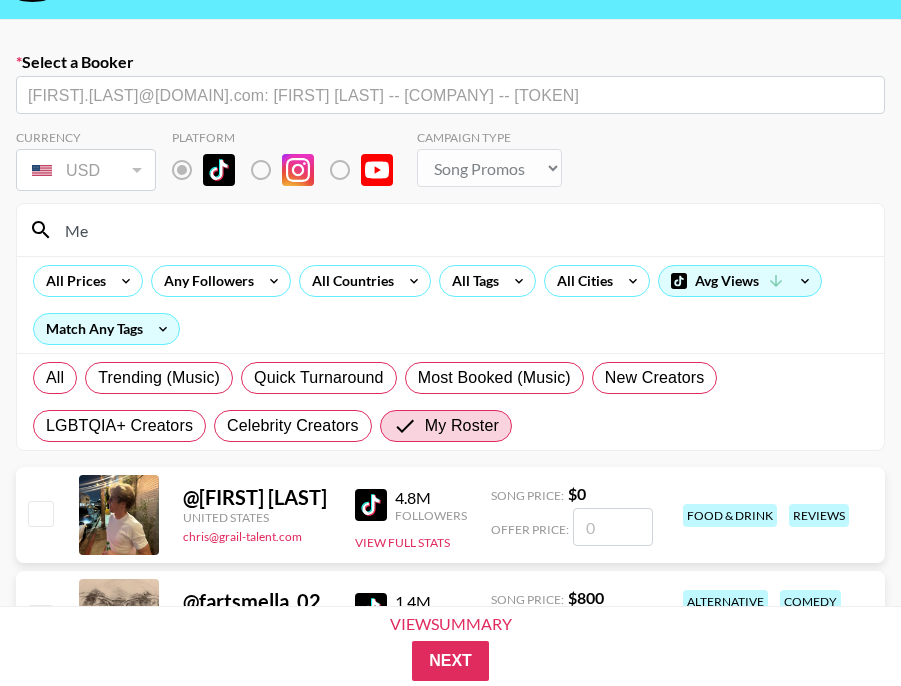 type on "M" 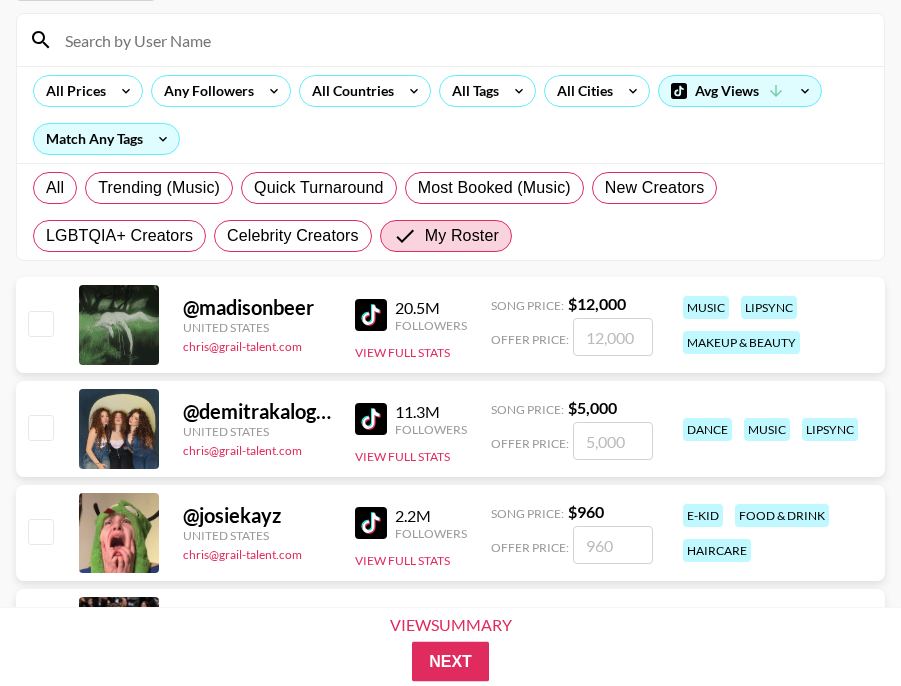 scroll, scrollTop: 250, scrollLeft: 0, axis: vertical 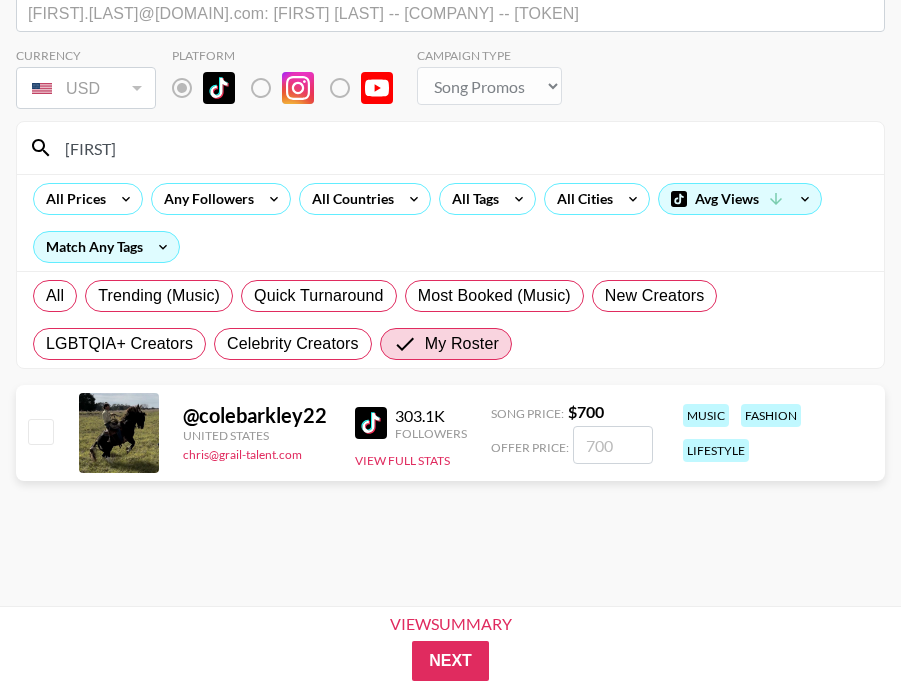 type on "[FIRST]" 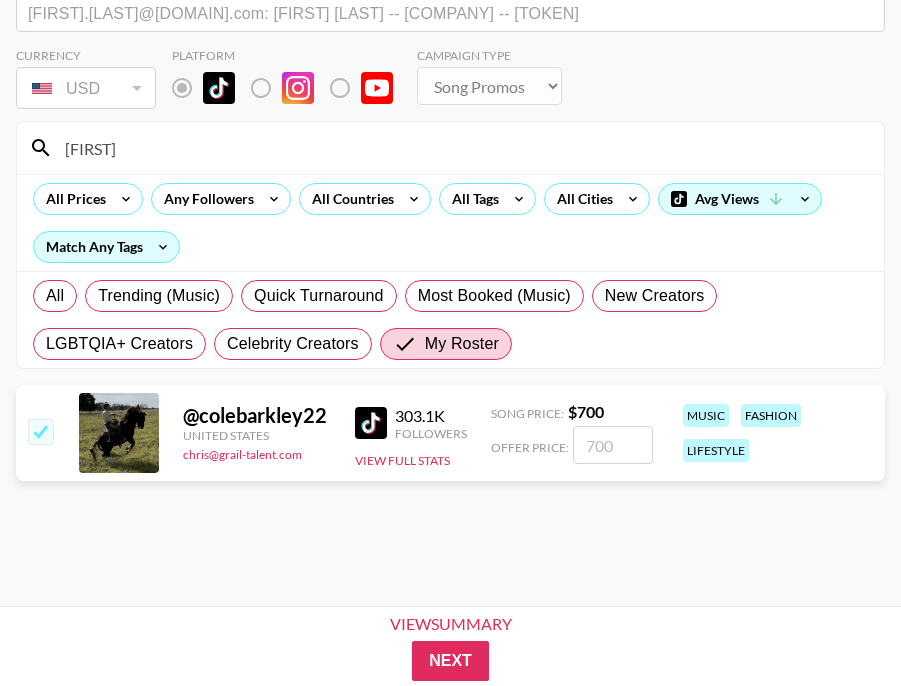 checkbox on "true" 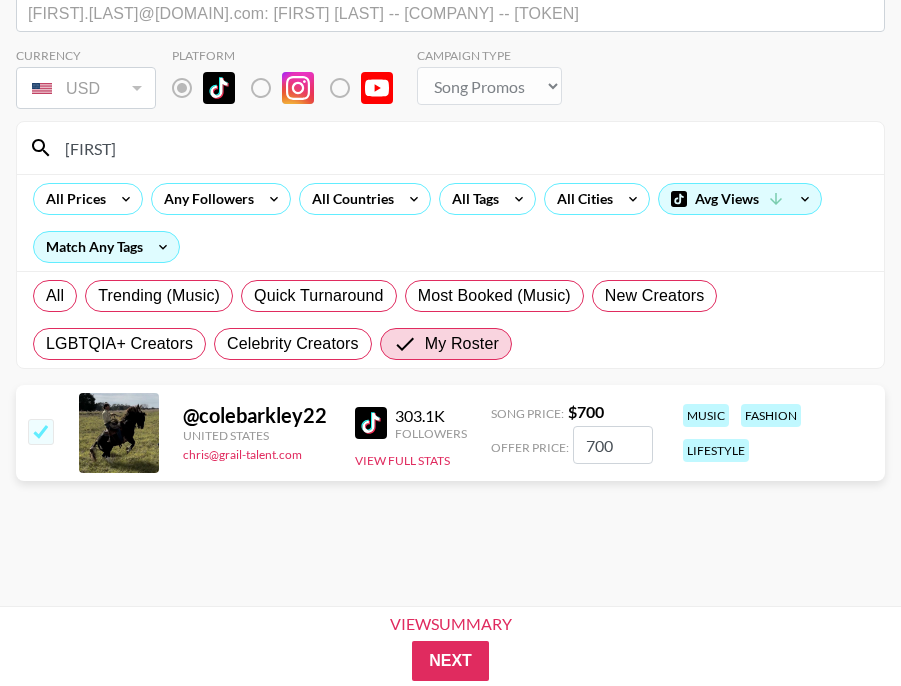 click on "700" at bounding box center (613, 445) 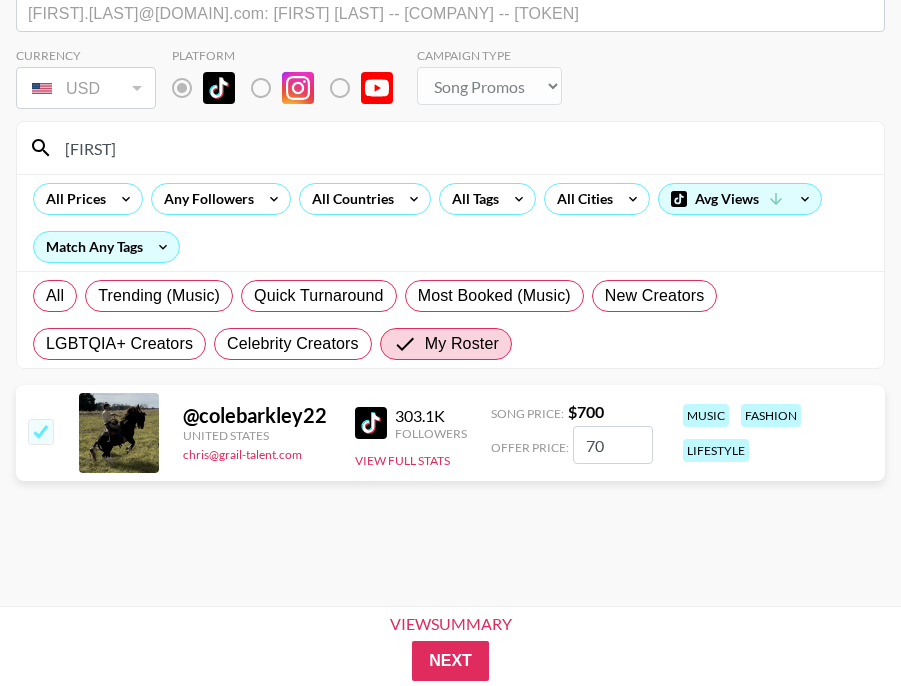 type on "7" 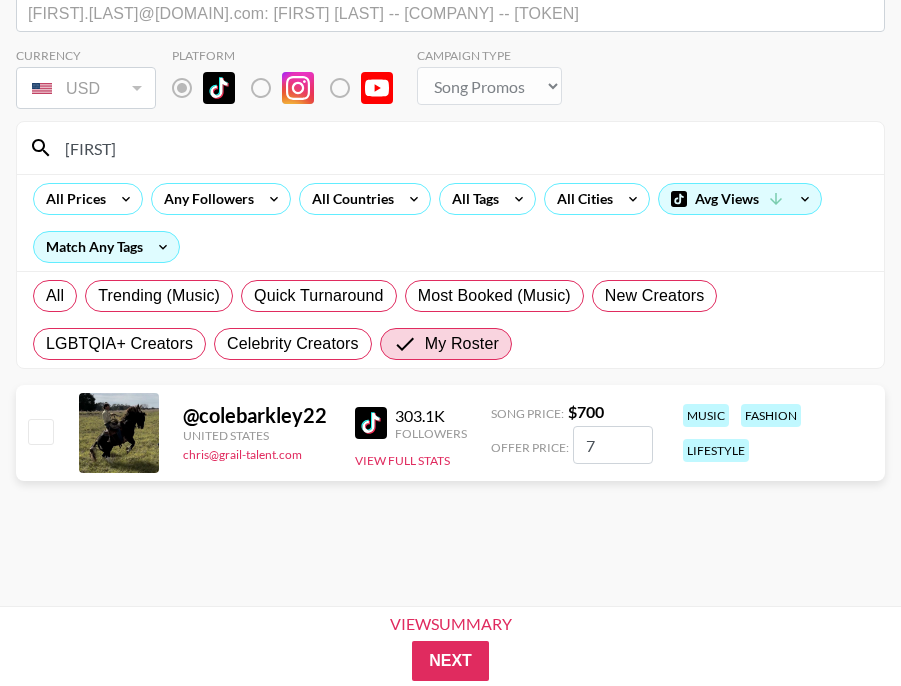 checkbox on "false" 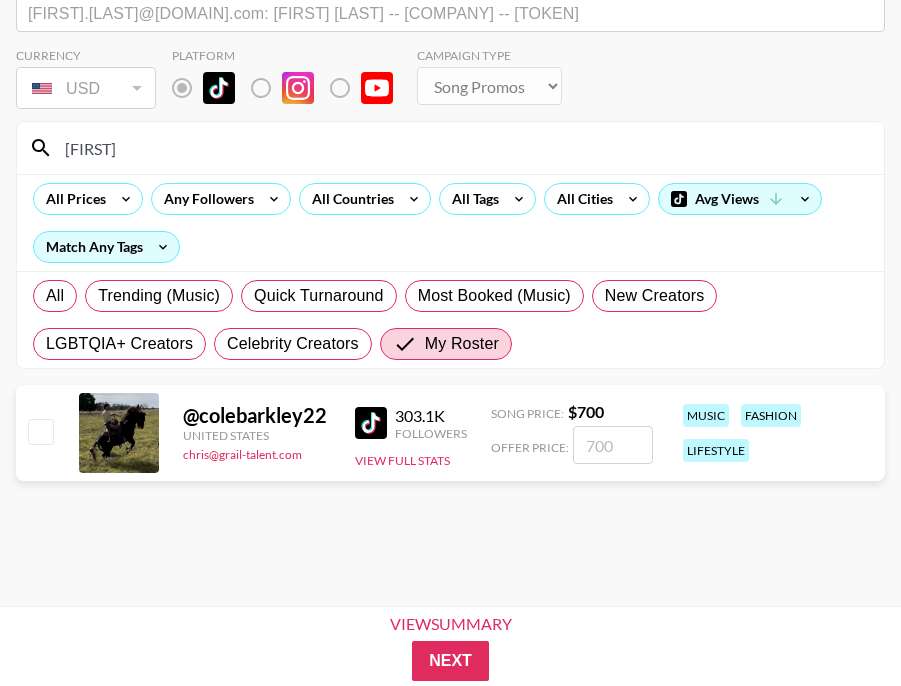 type on "4" 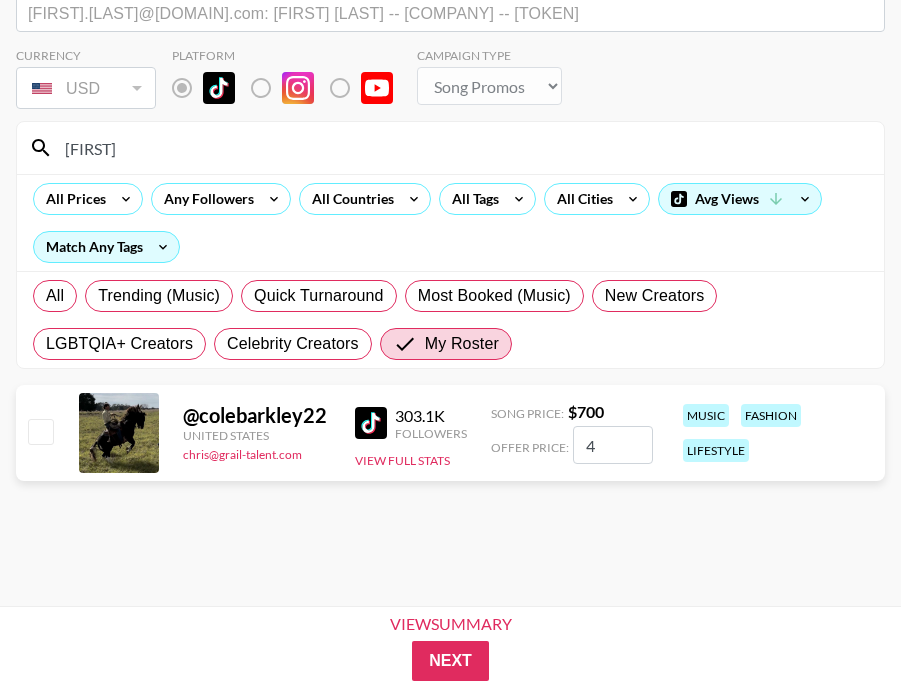 checkbox on "true" 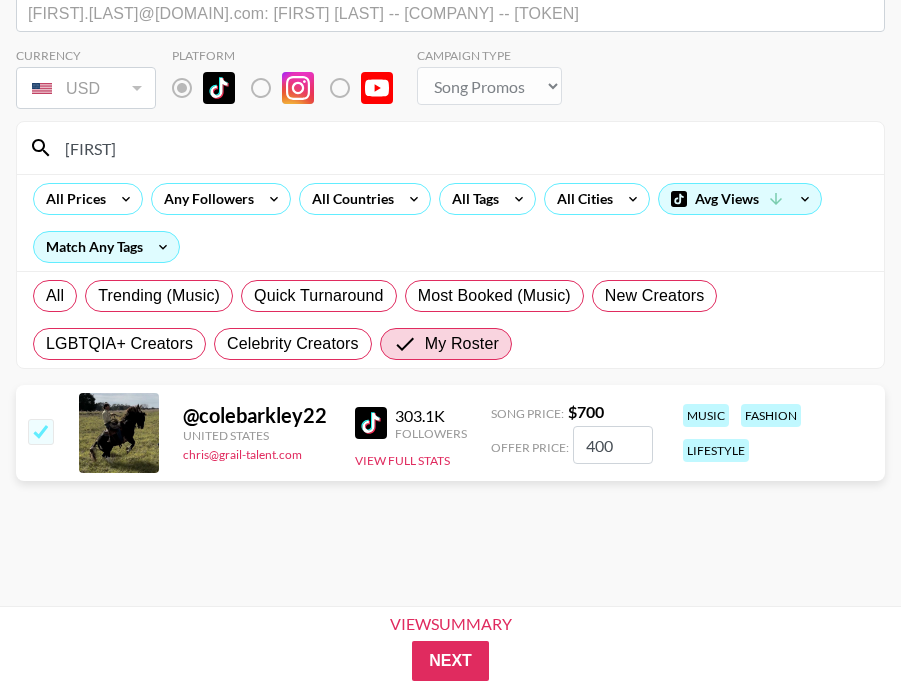 type on "400" 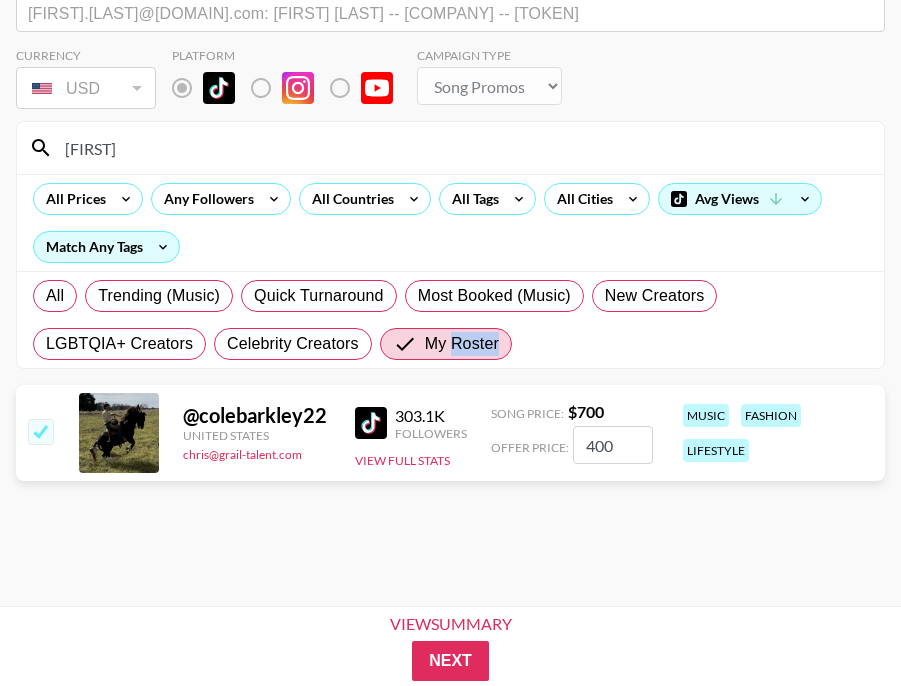 click on "Currency USD USD ​ Platform Campaign Type Choose Type... Song Promos Brand Promos Cole All Prices Any Followers All Countries All Tags All Cities Avg Views Match Any Tags All Trending (Music) Quick Turnaround Most Booked (Music) New Creators LGBTQIA+ Creators Celebrity Creators My Roster @[USERNAME] [COUNTRY] [FIRST]@[DOMAIN] [FOLLOWERS] Followers View Full Stats Song Price: $ [PRICE] Offer Price: [PRICE] music fashion lifestyle" at bounding box center [450, 295] 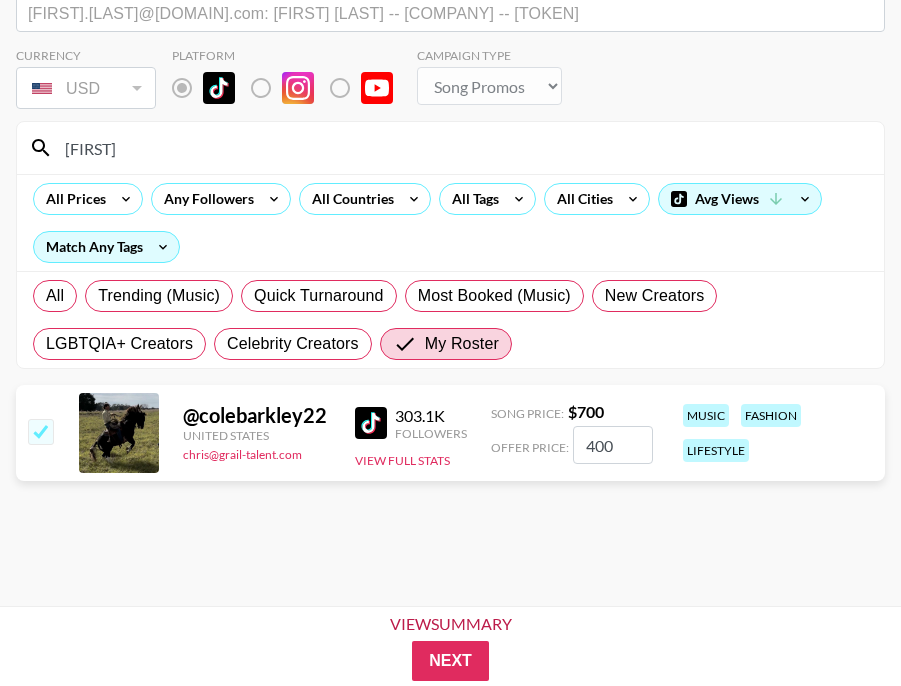 click on "View  Summary" at bounding box center [451, 624] 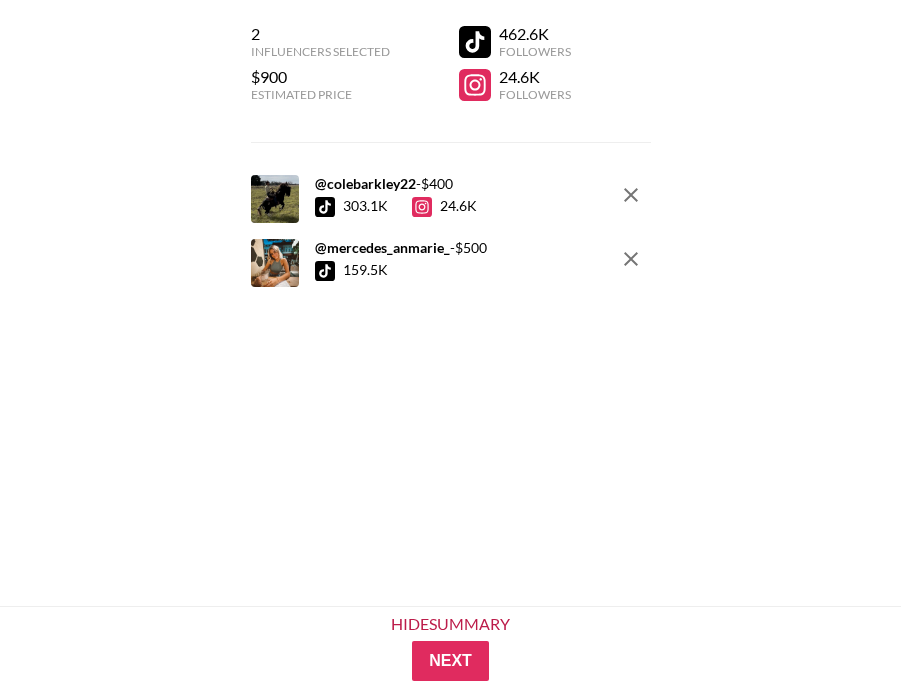 click on "Hide  Summary" at bounding box center (450, 624) 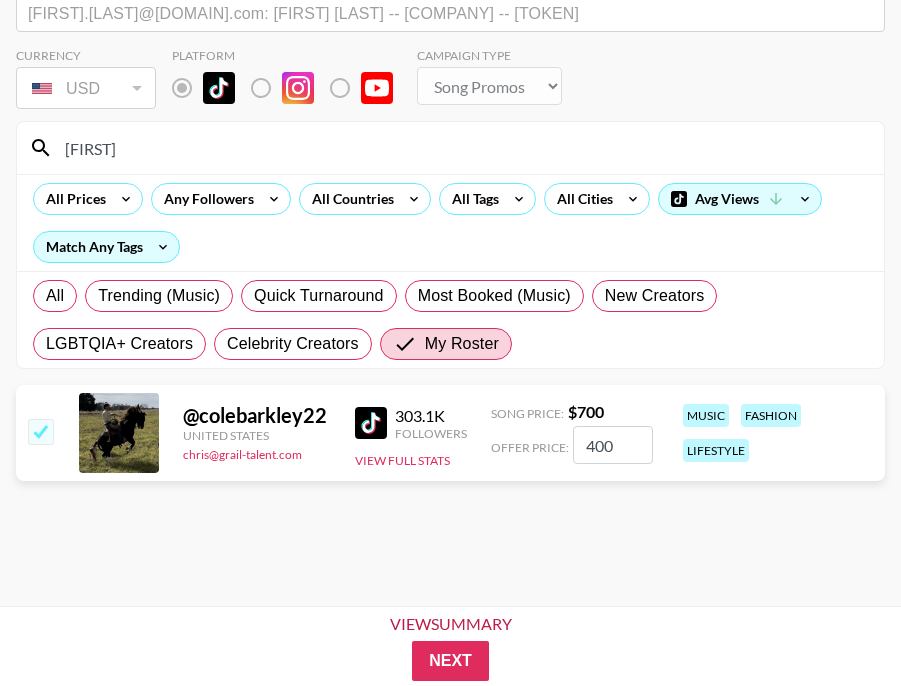 scroll, scrollTop: 176, scrollLeft: 0, axis: vertical 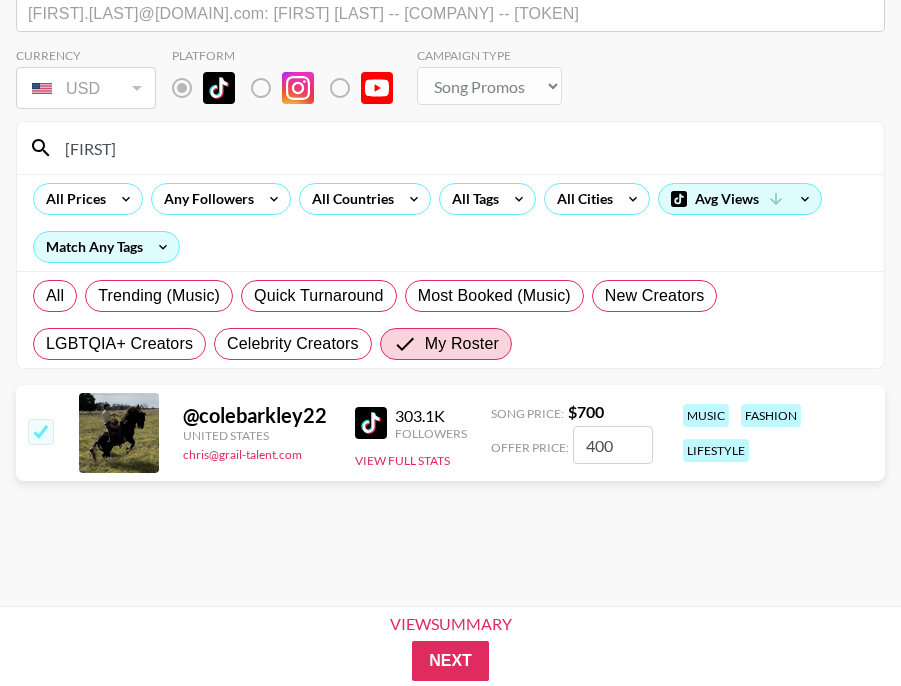 click on "[FIRST]" at bounding box center [462, 148] 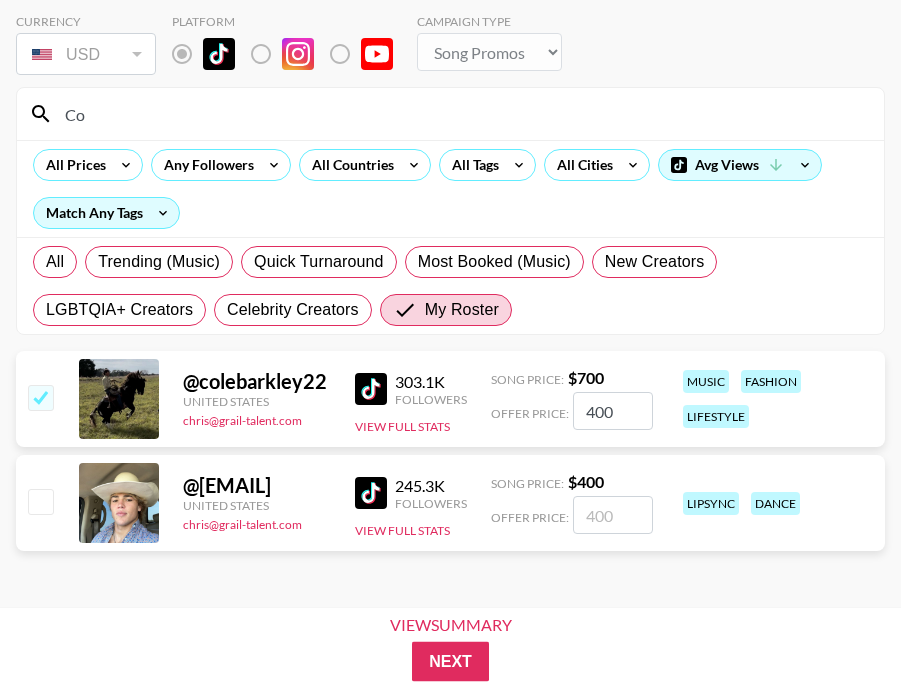 scroll, scrollTop: 175, scrollLeft: 0, axis: vertical 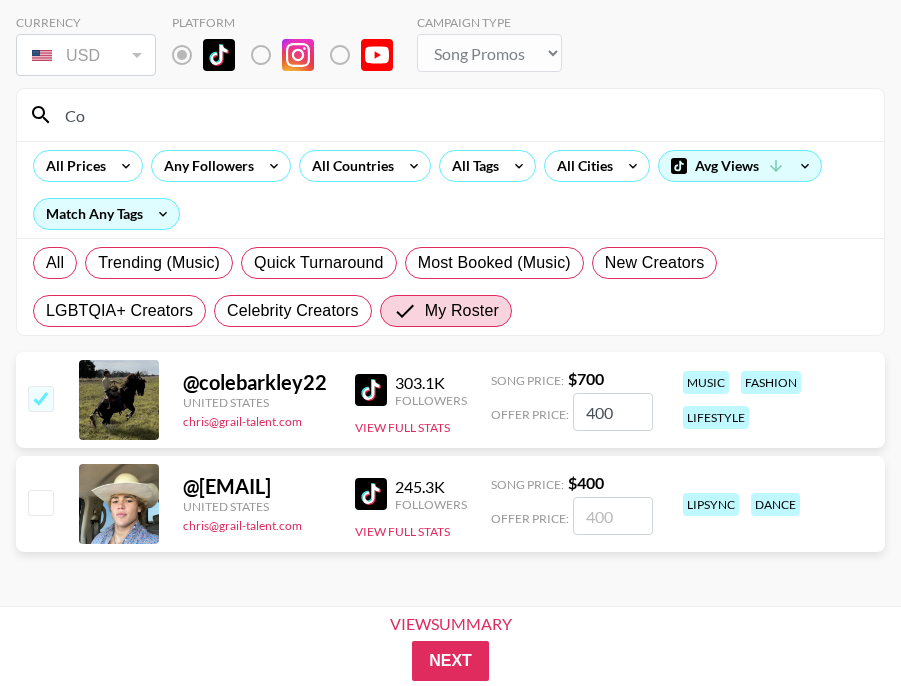 type on "C" 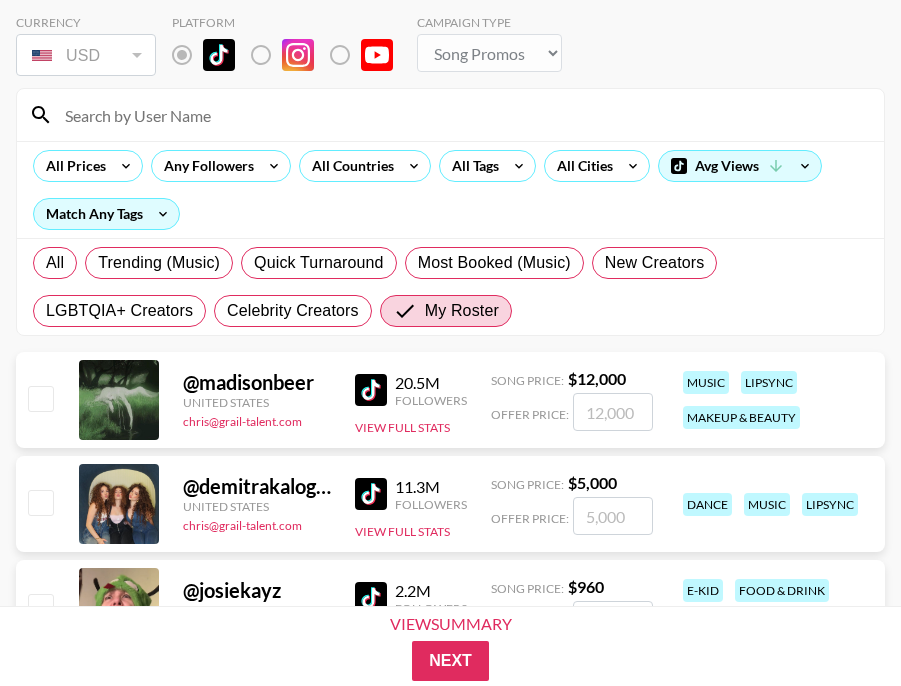 scroll, scrollTop: 176, scrollLeft: 0, axis: vertical 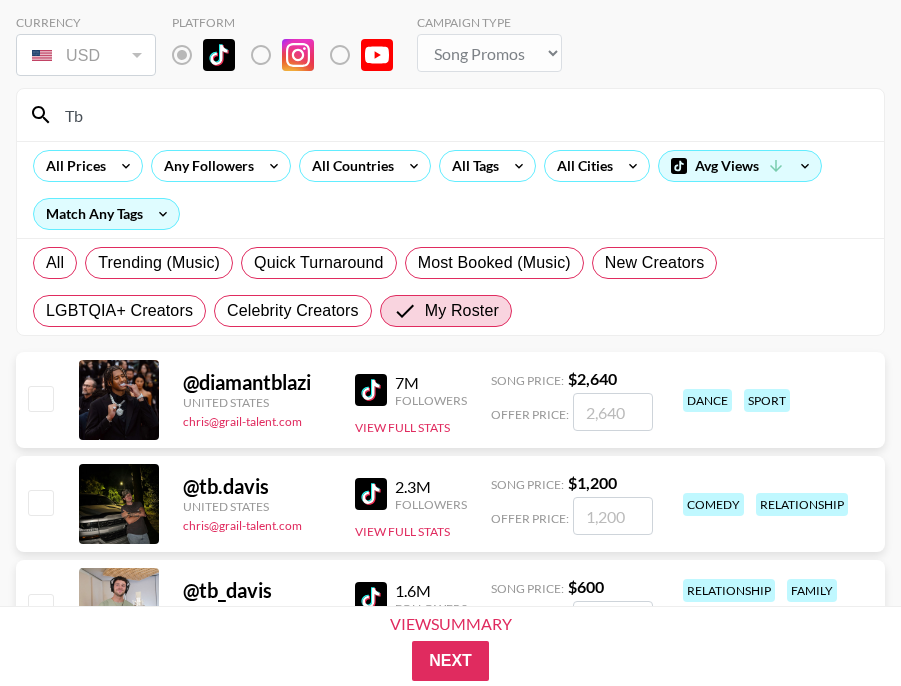 type on "Tb" 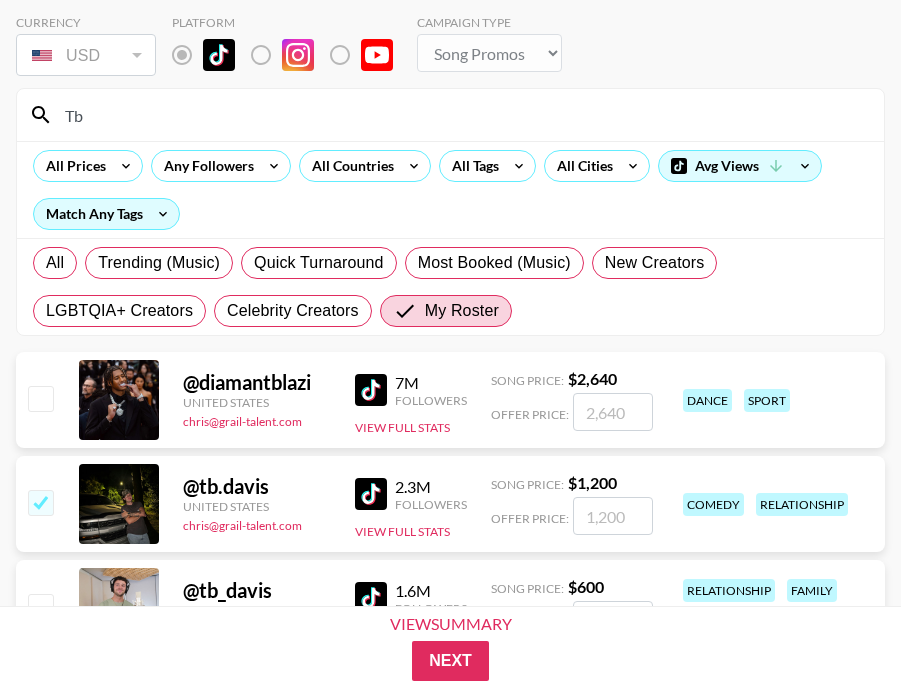 checkbox on "true" 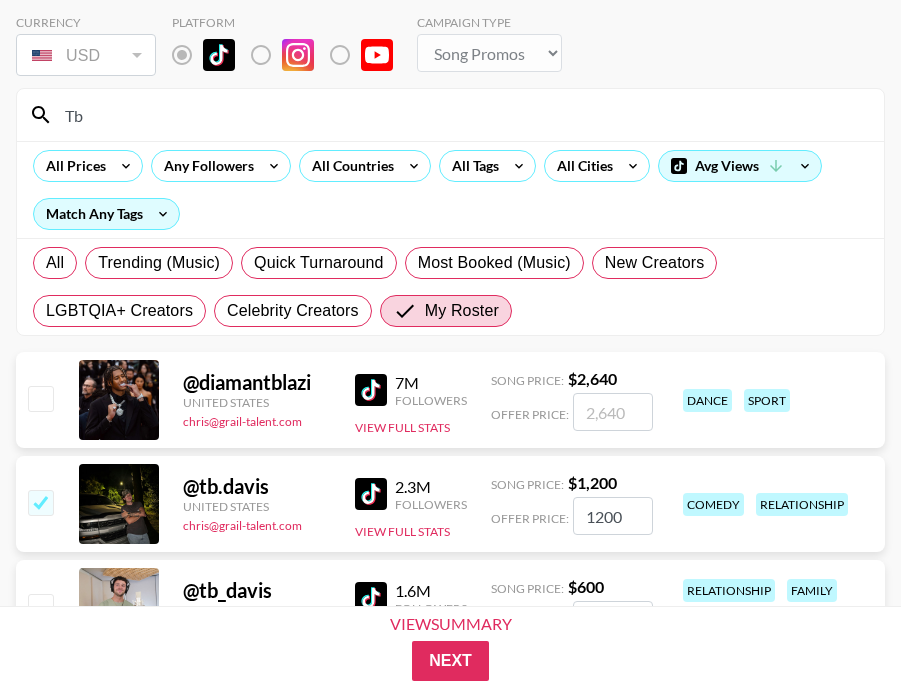scroll, scrollTop: 176, scrollLeft: 0, axis: vertical 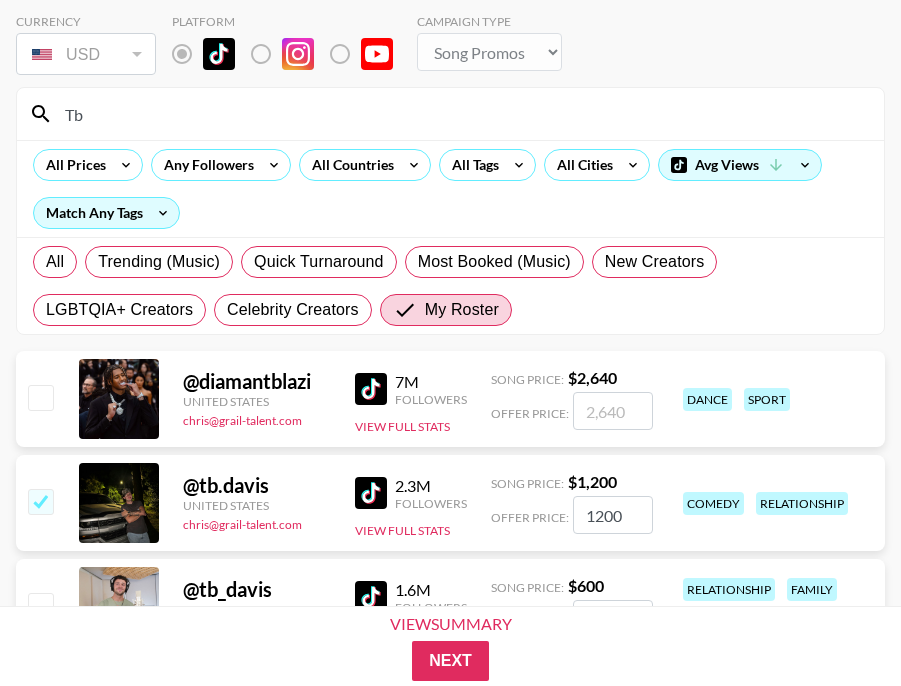 click on "1200" at bounding box center [613, 515] 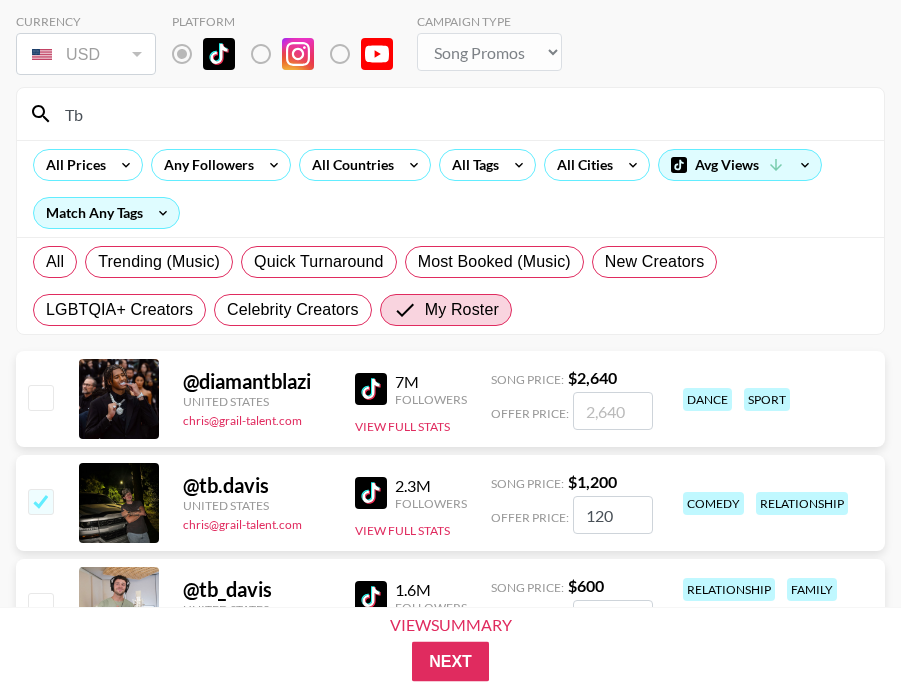 scroll, scrollTop: 175, scrollLeft: 0, axis: vertical 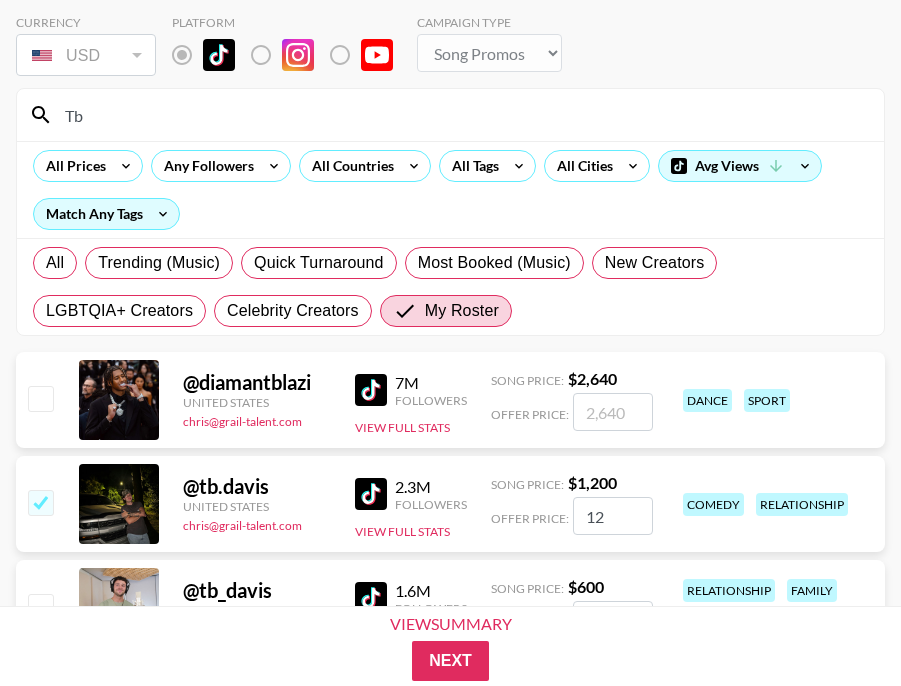 type on "1" 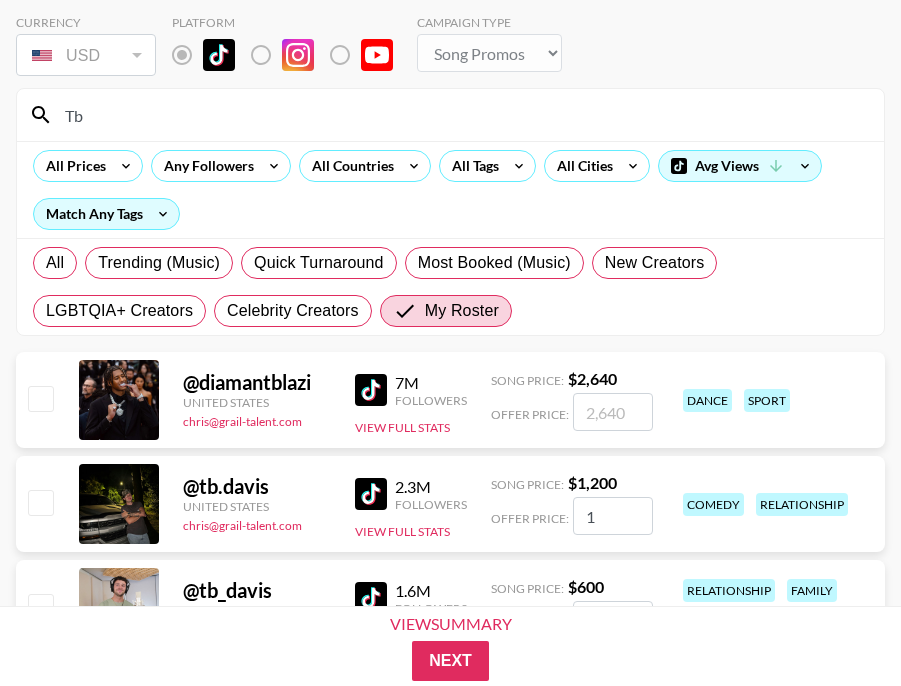 checkbox on "false" 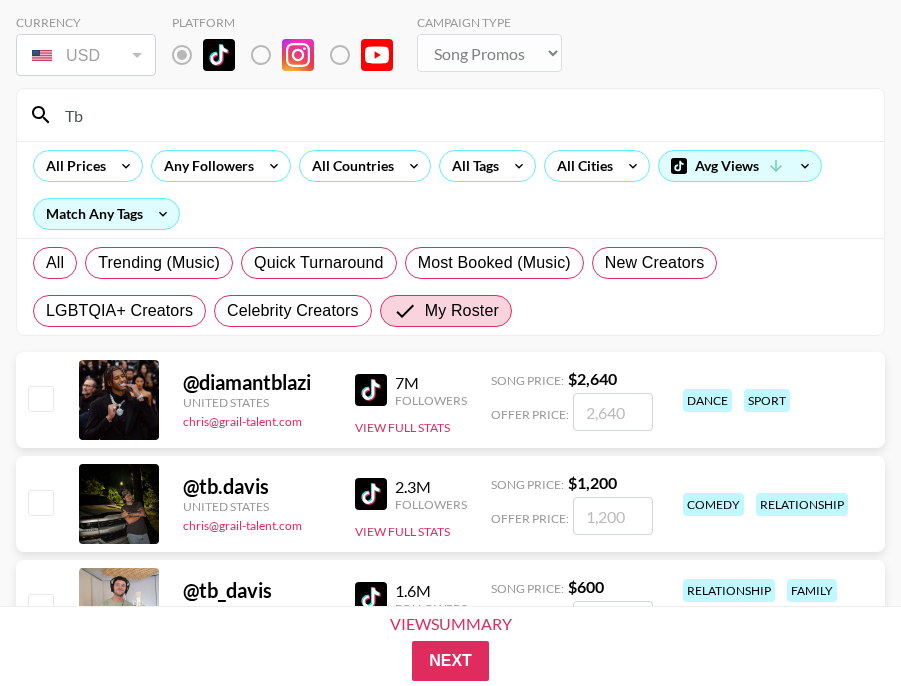 checkbox on "true" 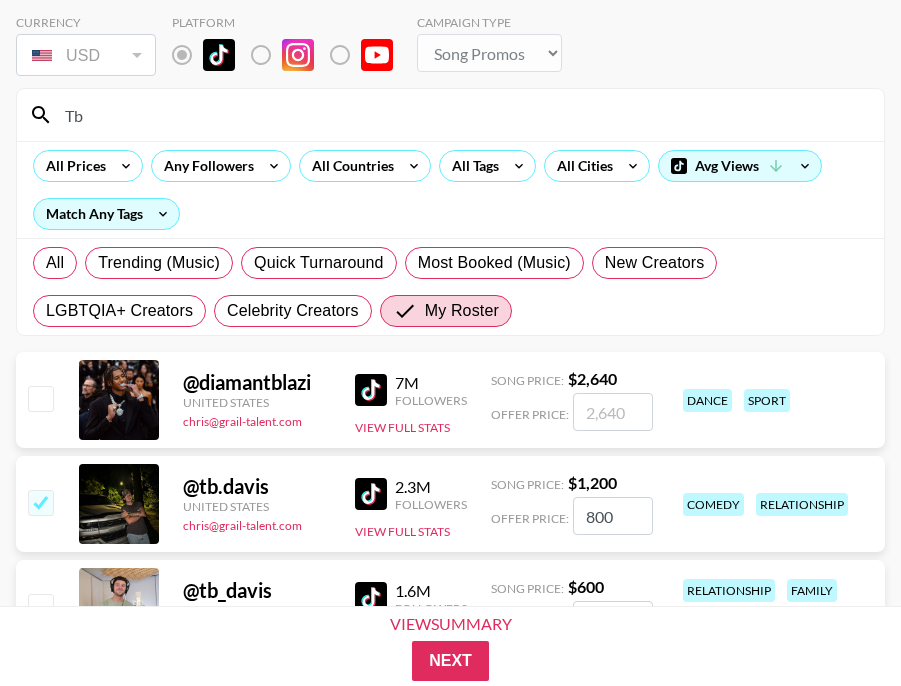 type on "800" 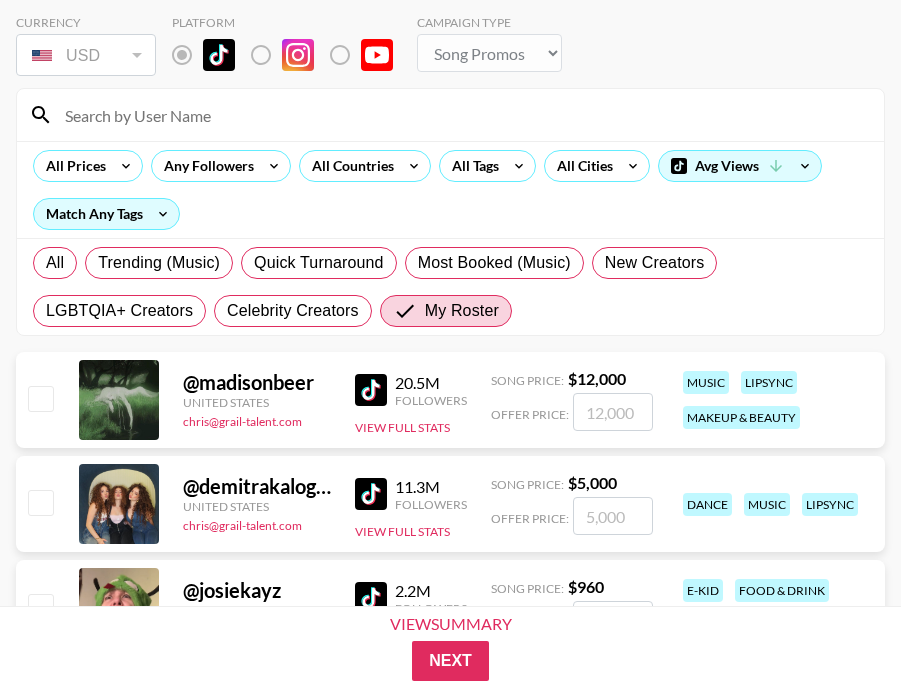 scroll, scrollTop: 176, scrollLeft: 0, axis: vertical 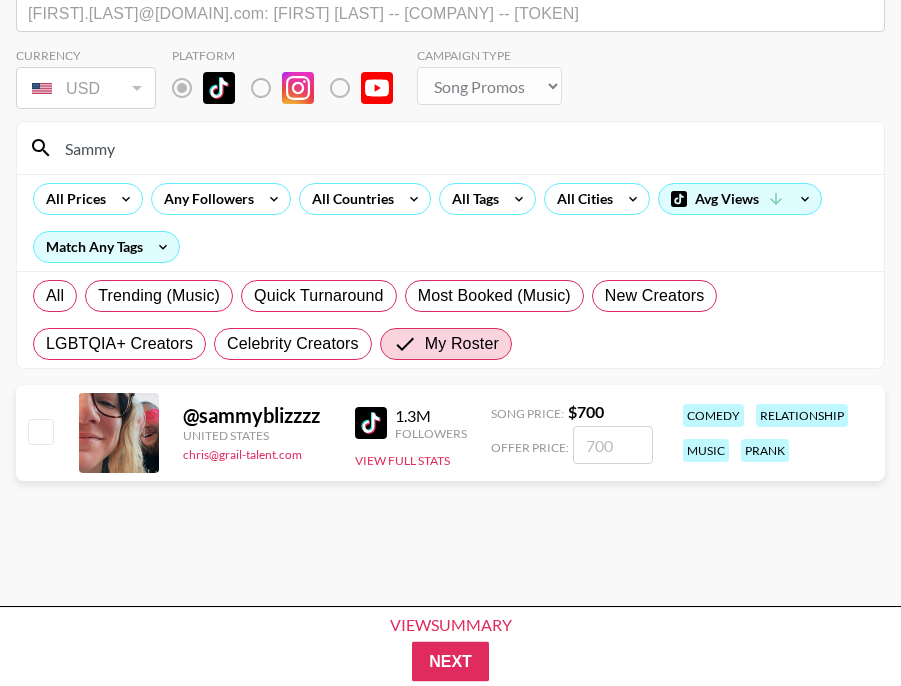 type on "Sammy" 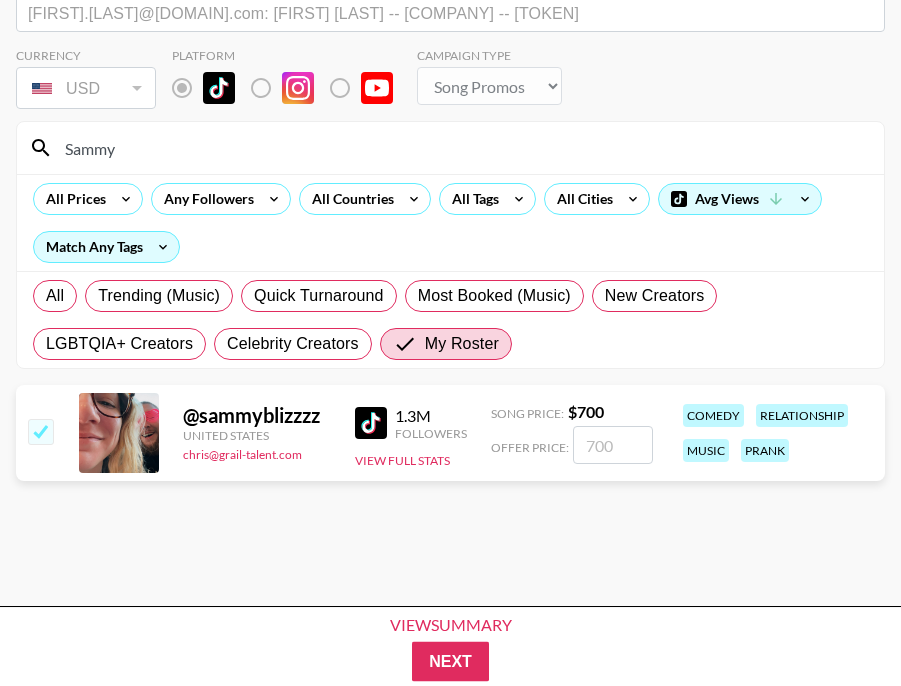 checkbox on "true" 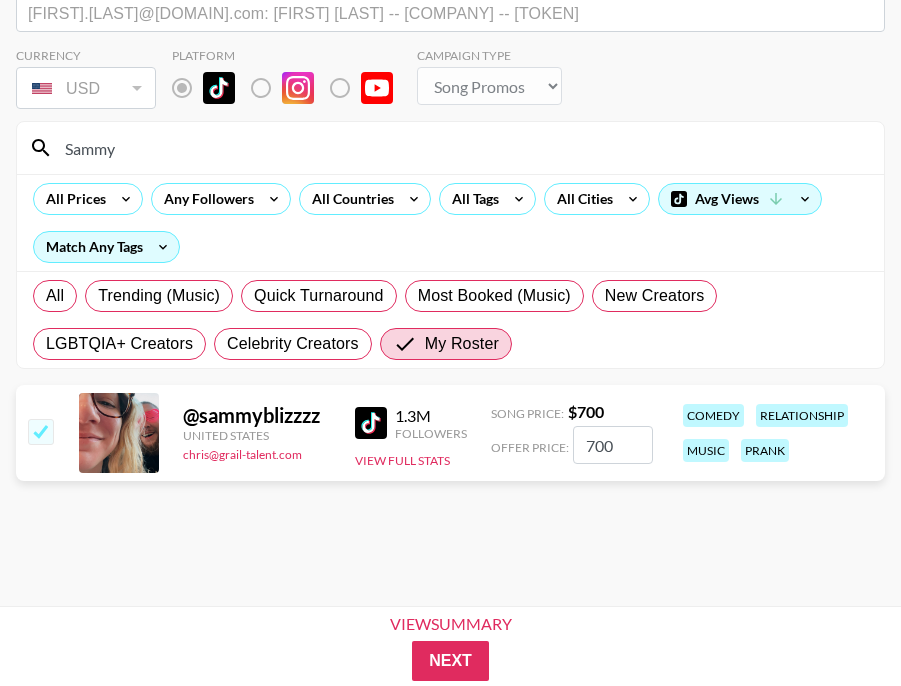 scroll, scrollTop: 176, scrollLeft: 0, axis: vertical 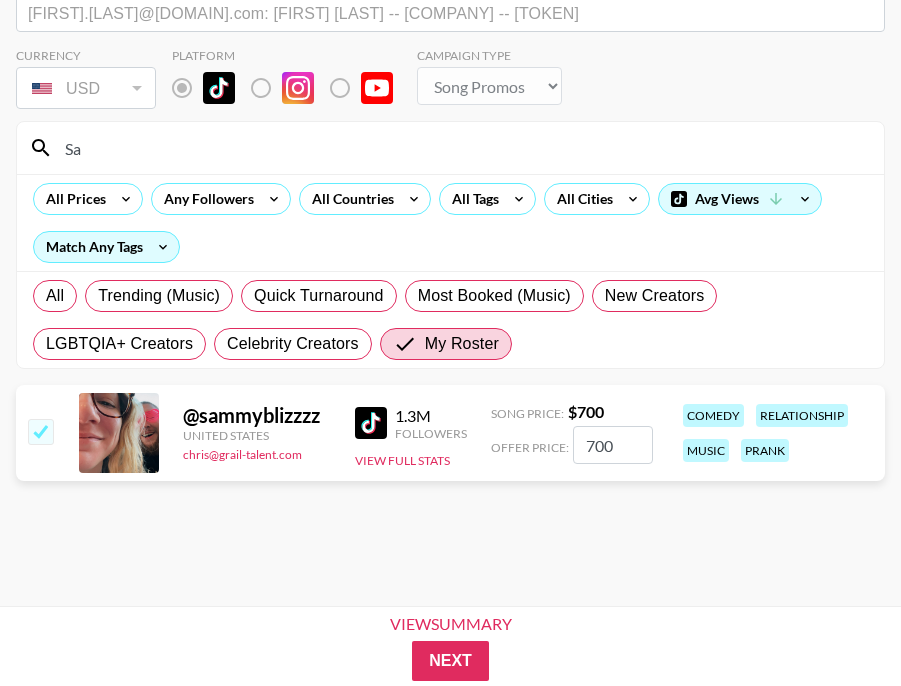 type on "S" 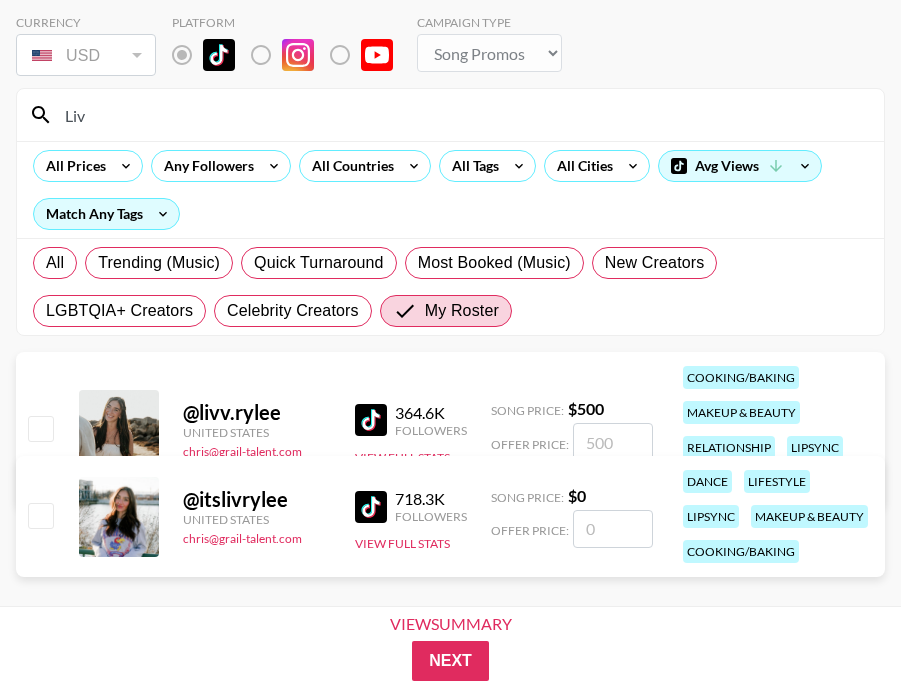 scroll, scrollTop: 176, scrollLeft: 0, axis: vertical 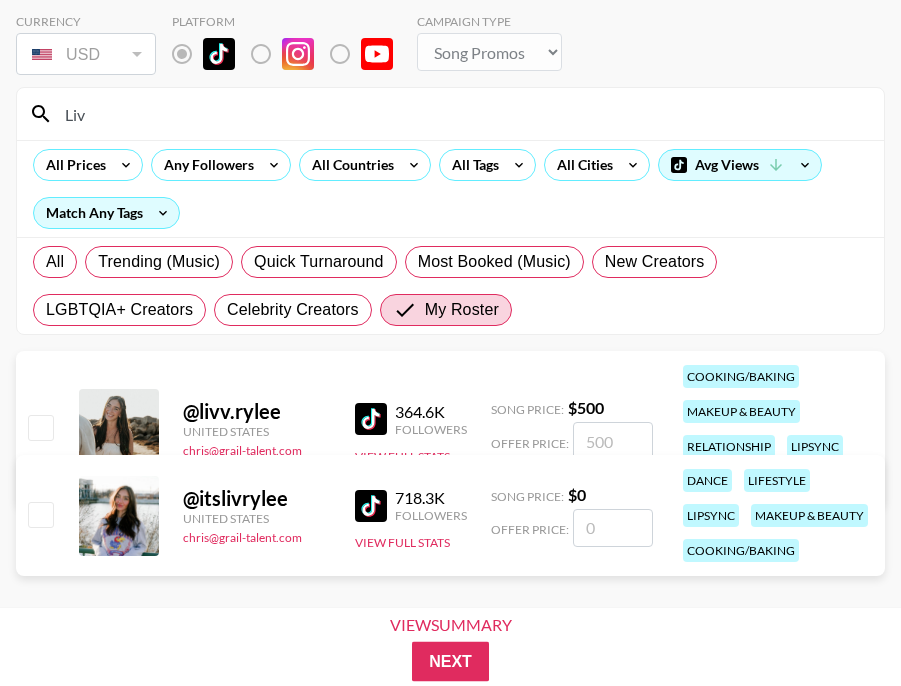 type on "Liv" 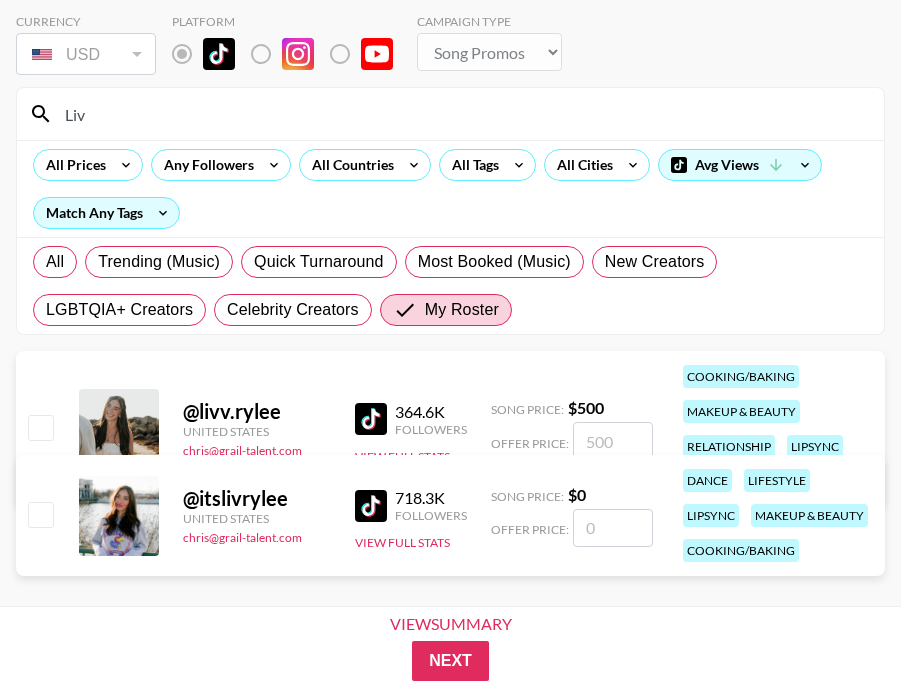 click at bounding box center [40, 427] 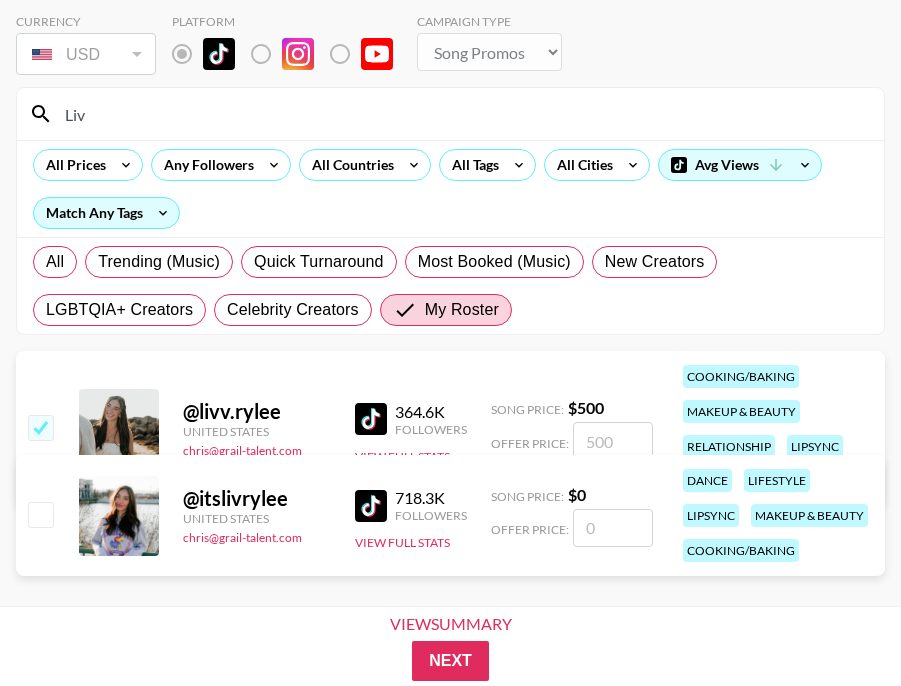 checkbox on "true" 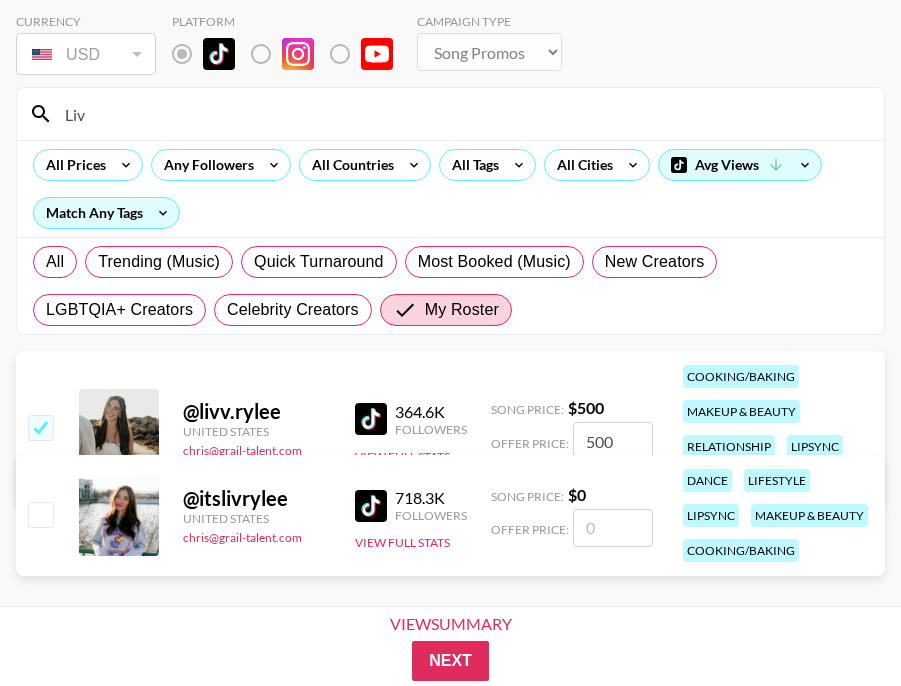 click on "Liv" at bounding box center (462, 114) 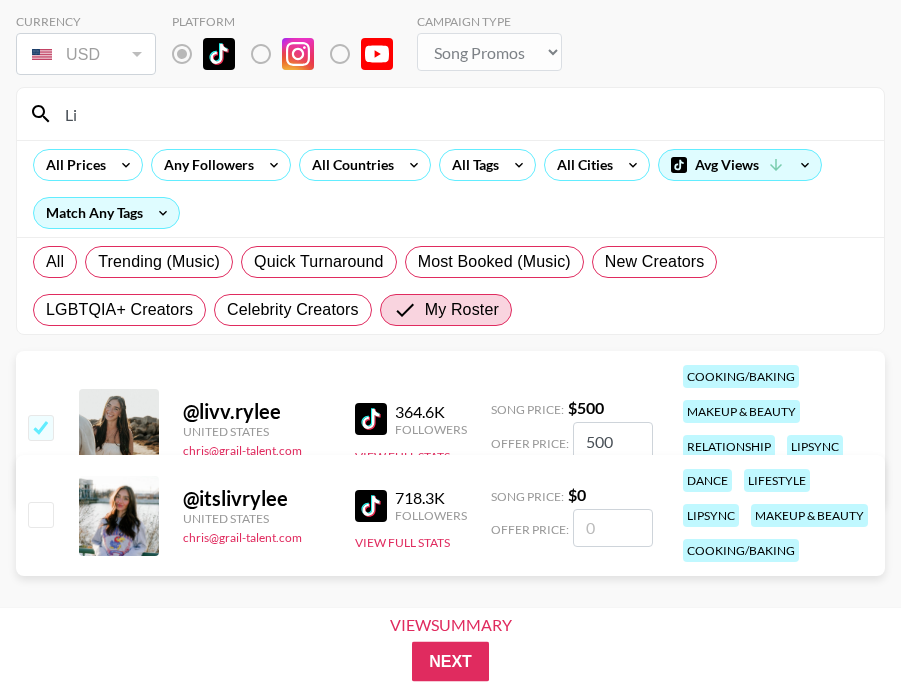 scroll, scrollTop: 175, scrollLeft: 0, axis: vertical 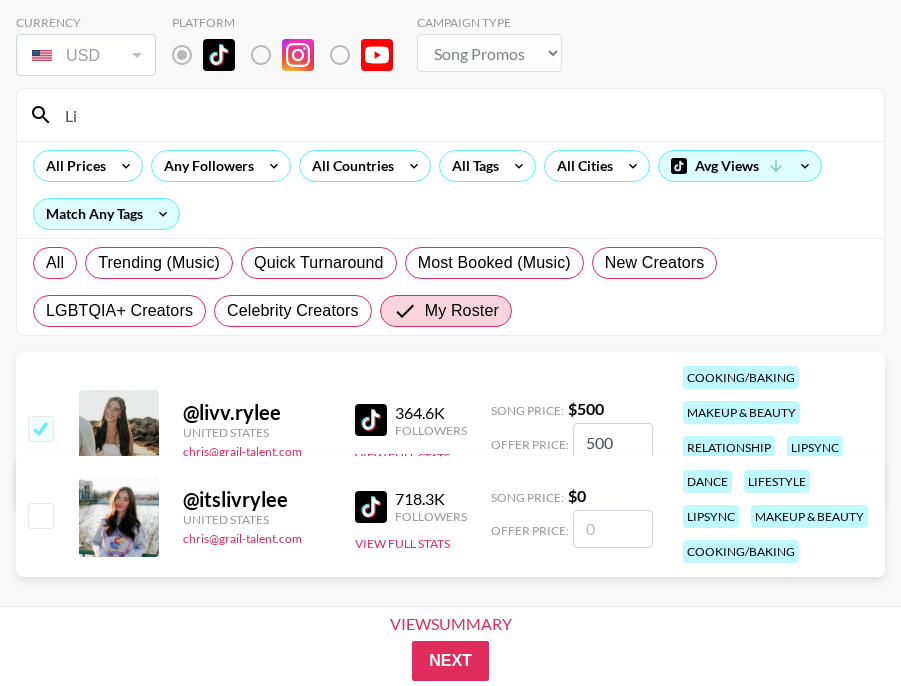 type on "L" 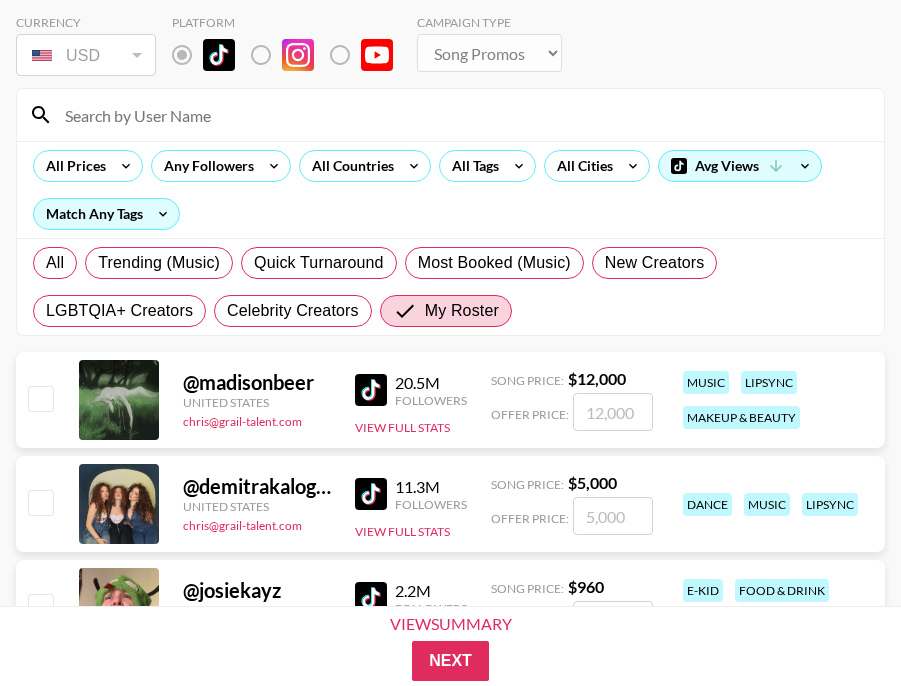 scroll, scrollTop: 176, scrollLeft: 0, axis: vertical 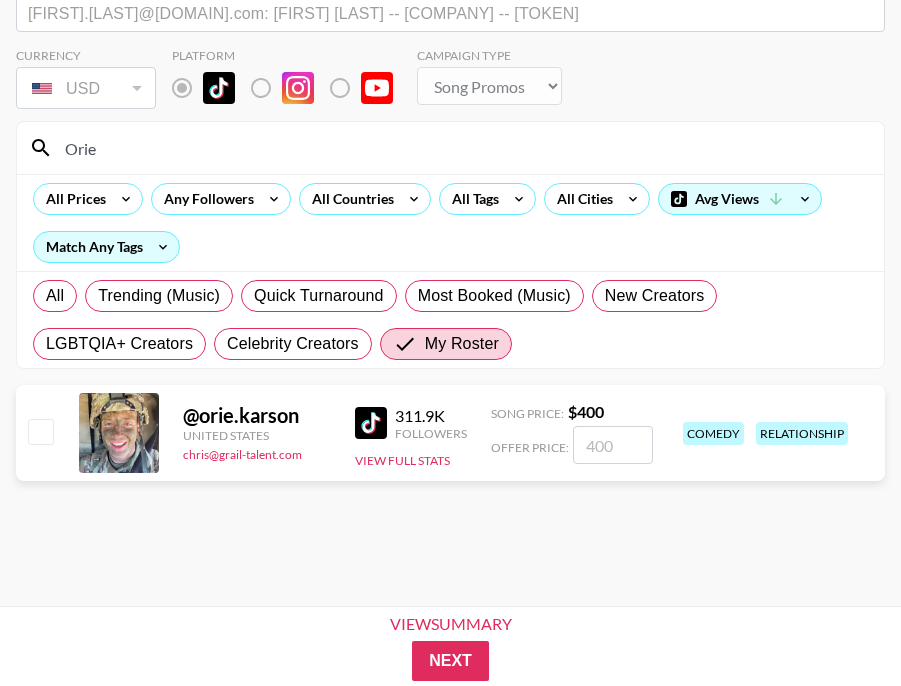 type on "Orie" 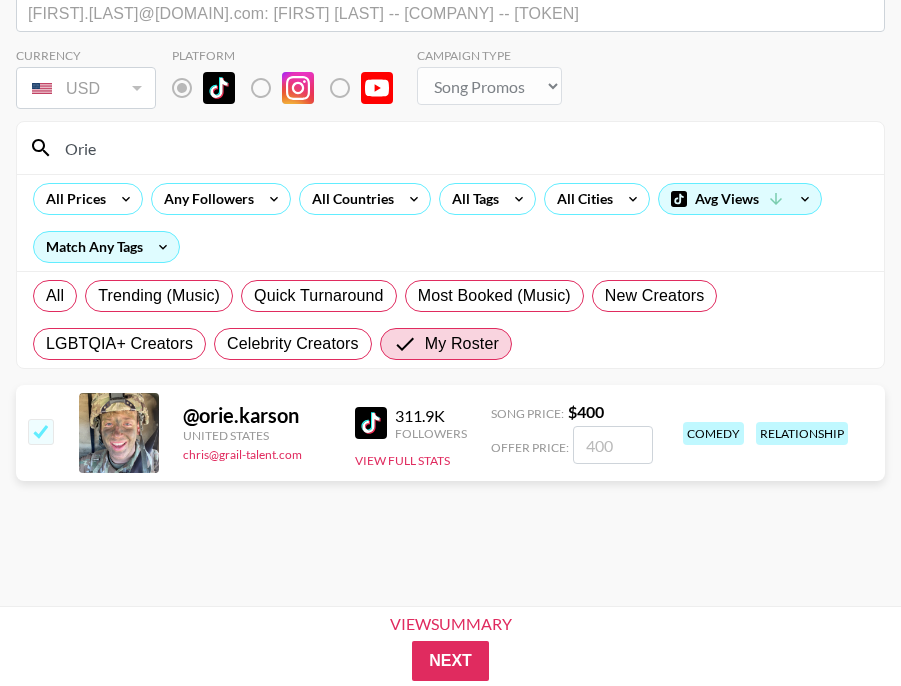 checkbox on "true" 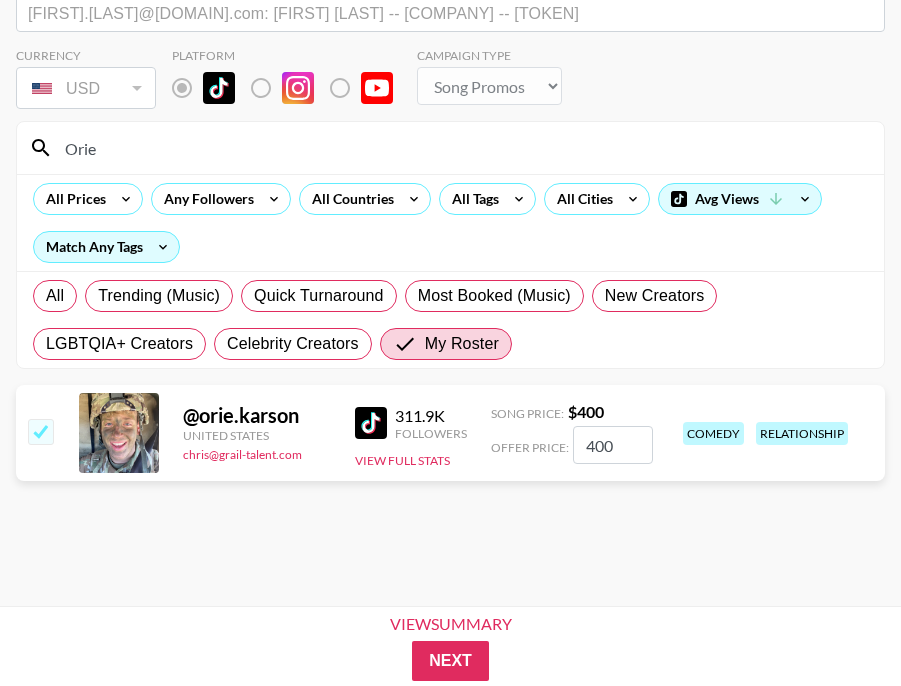 type on "400" 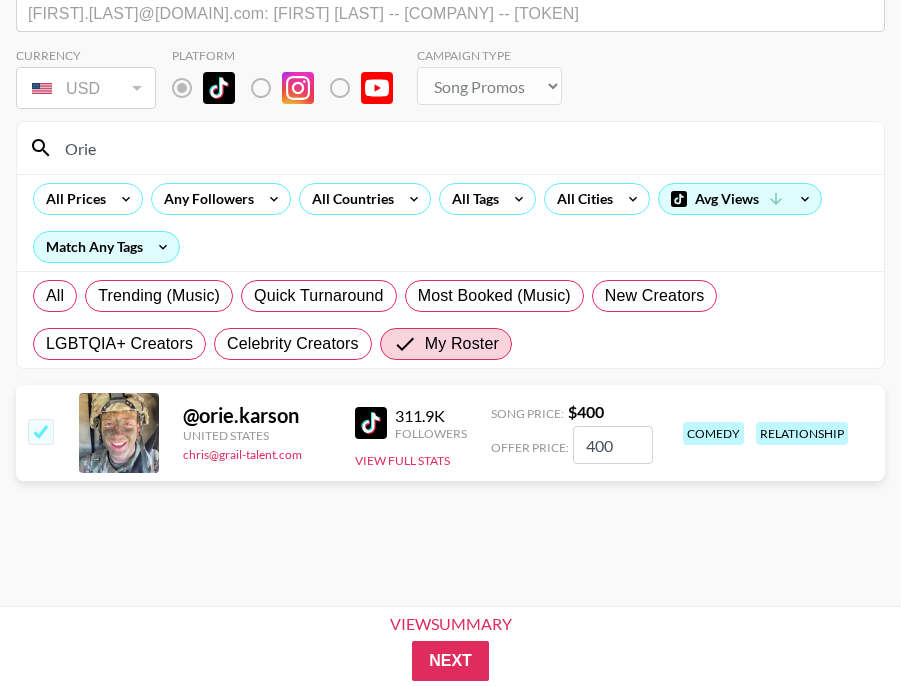 click on "Orie" at bounding box center (462, 148) 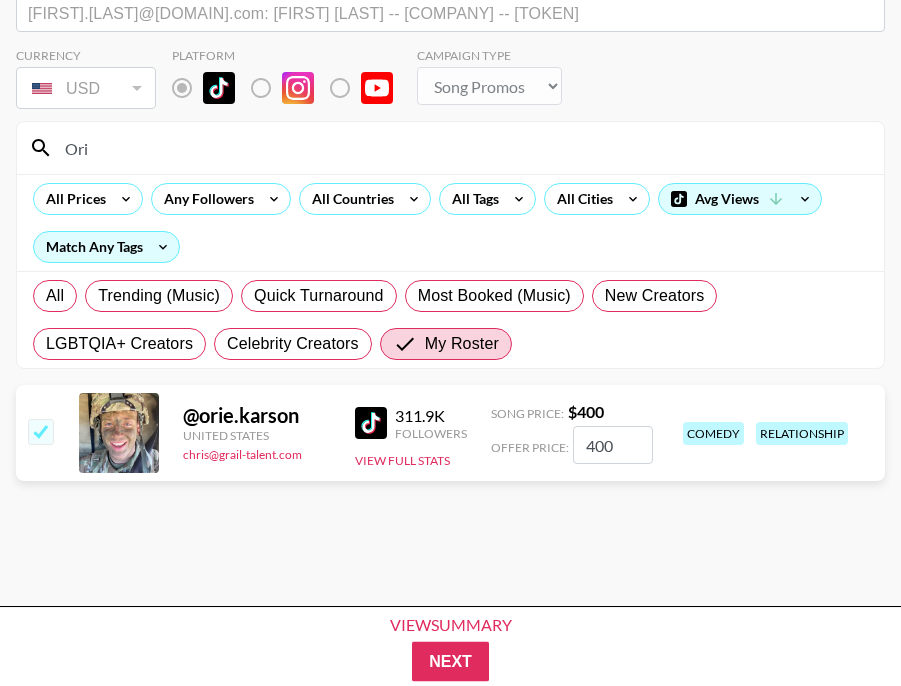scroll, scrollTop: 175, scrollLeft: 0, axis: vertical 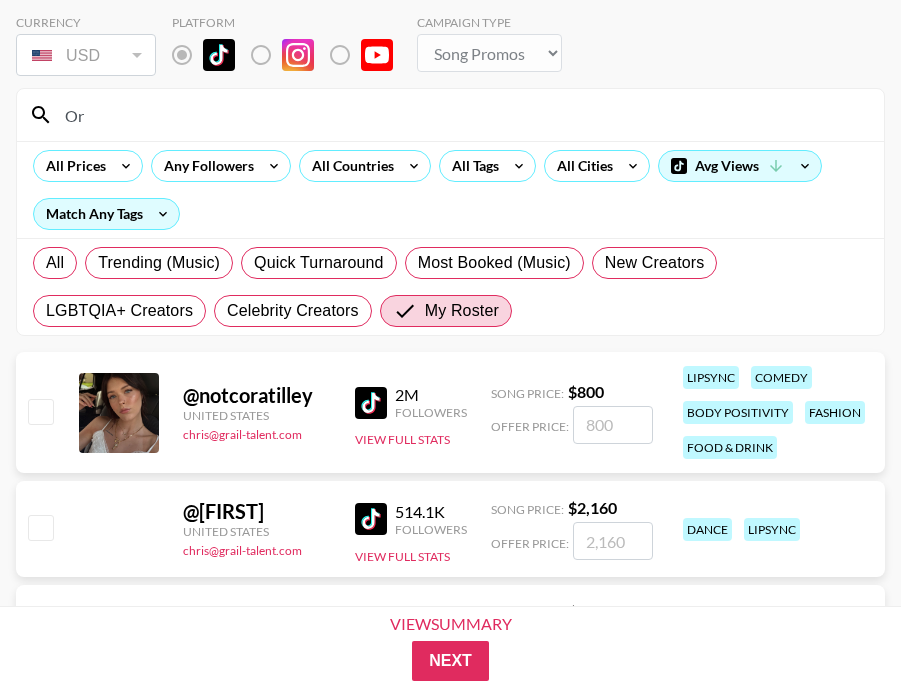 type on "O" 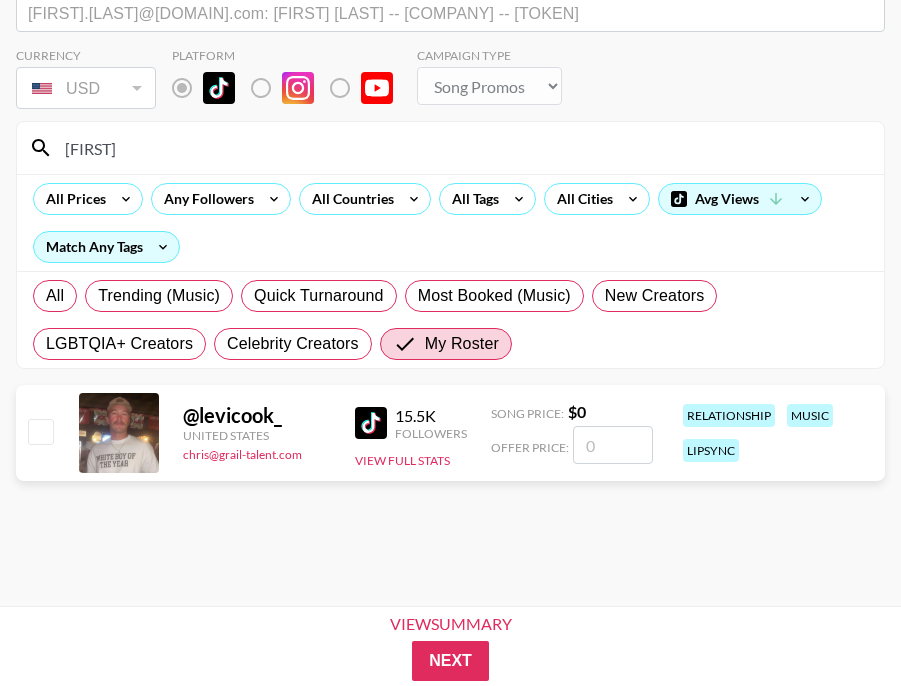 type on "[FIRST]" 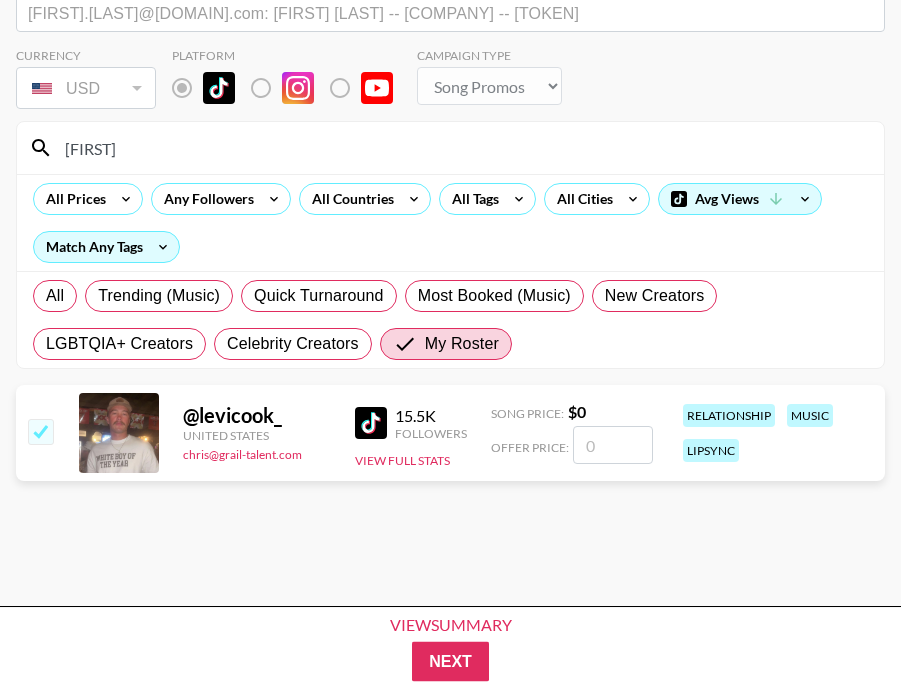 type on "5" 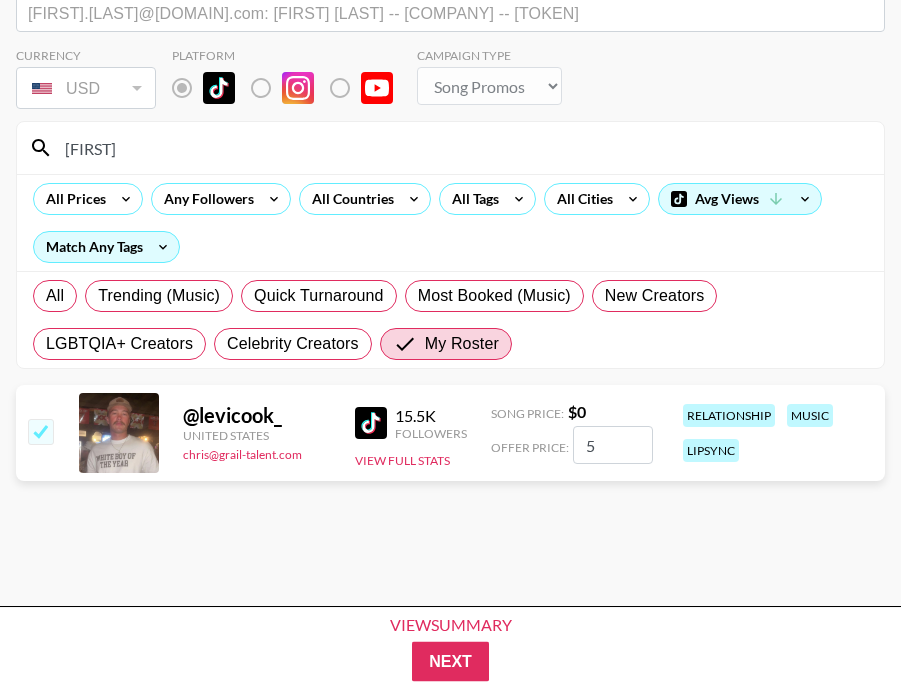 checkbox on "true" 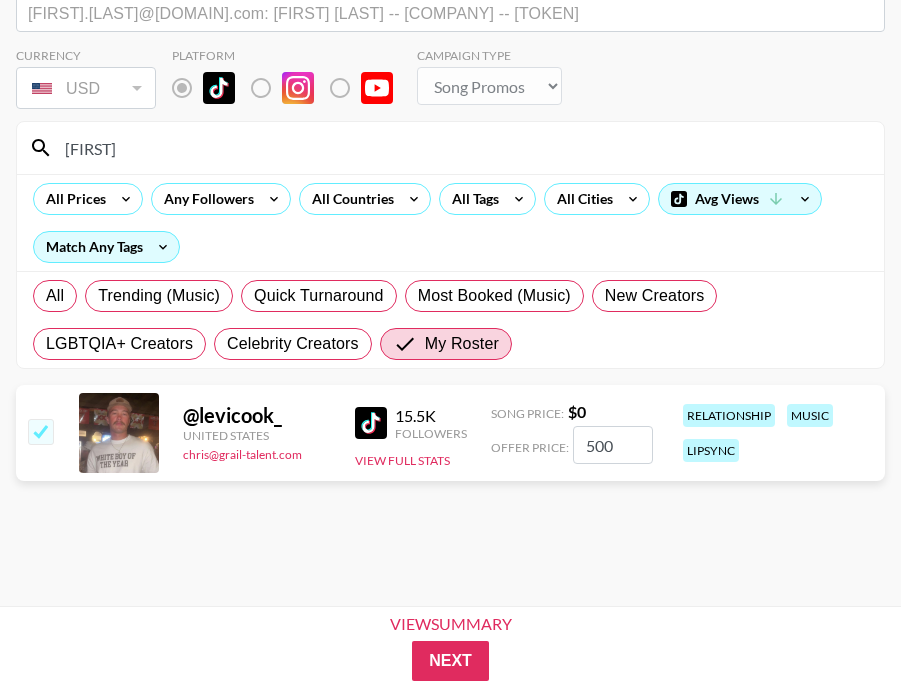 type on "500" 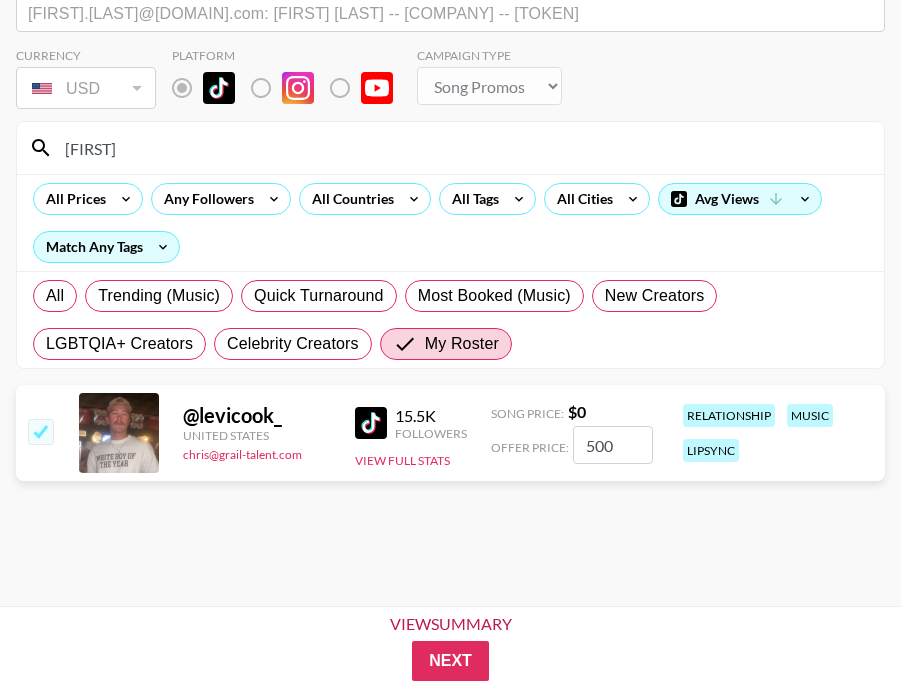 click on "View  Summary" at bounding box center (451, 624) 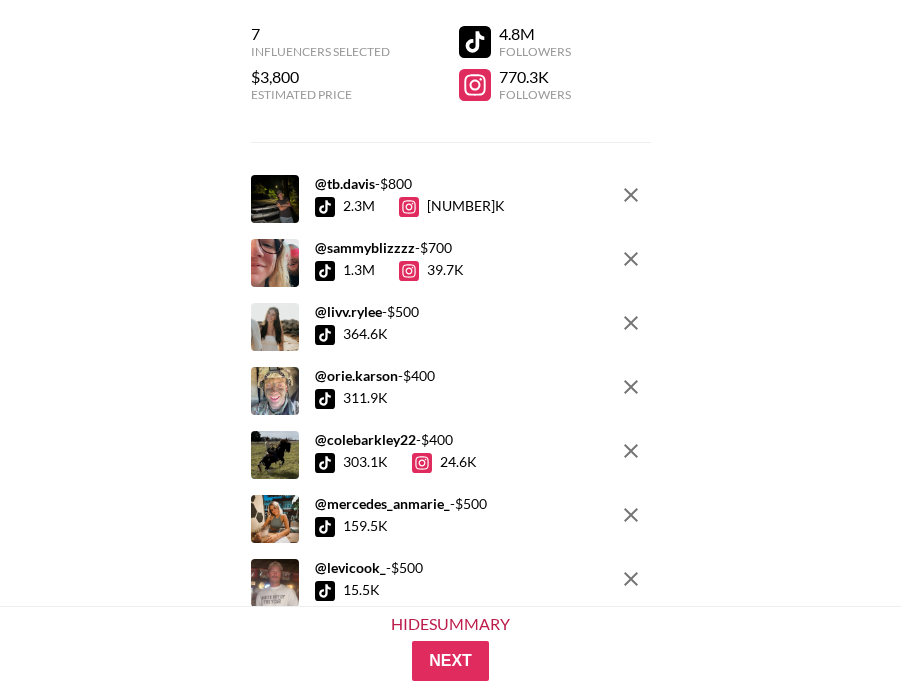 scroll, scrollTop: 205, scrollLeft: 0, axis: vertical 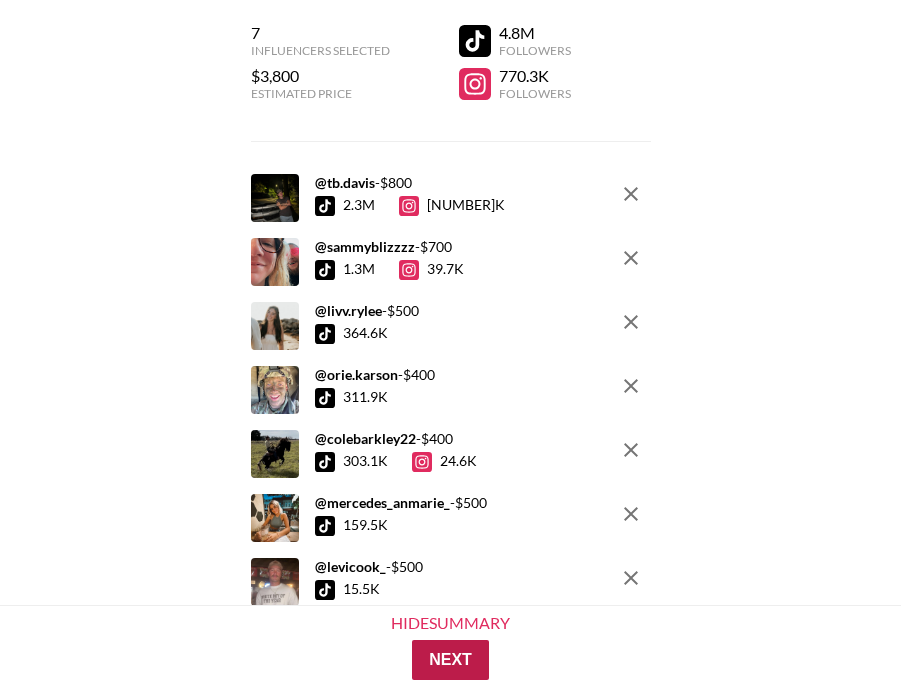 click on "Next" at bounding box center (450, 661) 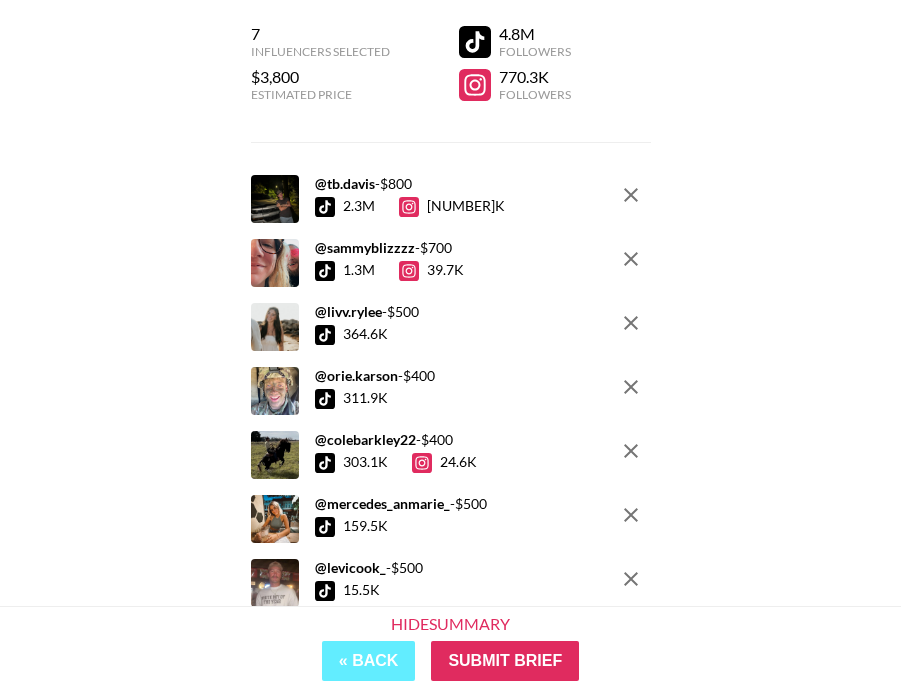 scroll, scrollTop: 0, scrollLeft: 0, axis: both 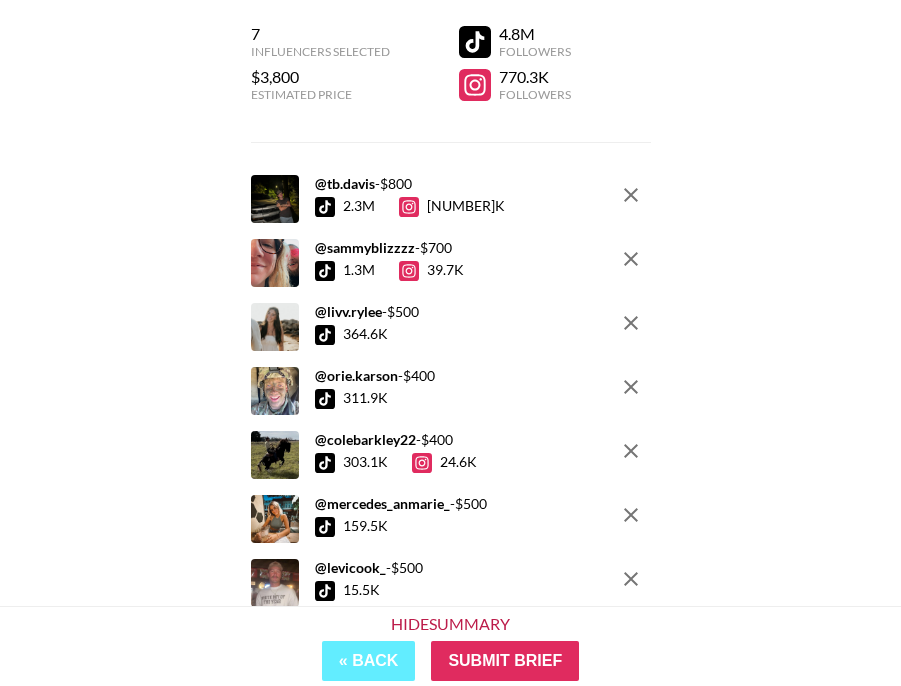 click on "Hide  Summary" at bounding box center [450, 624] 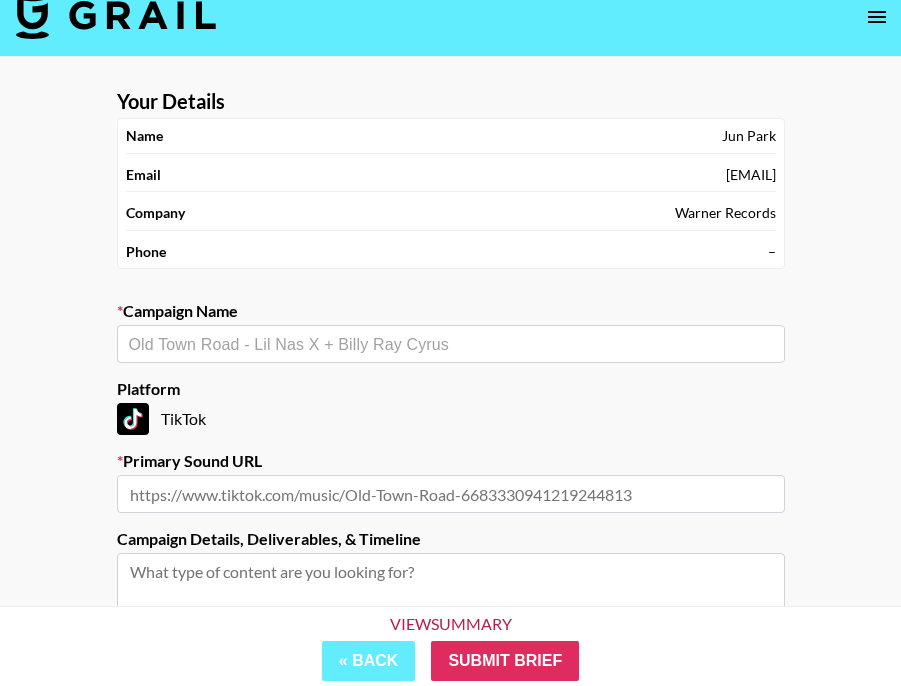 scroll, scrollTop: 0, scrollLeft: 0, axis: both 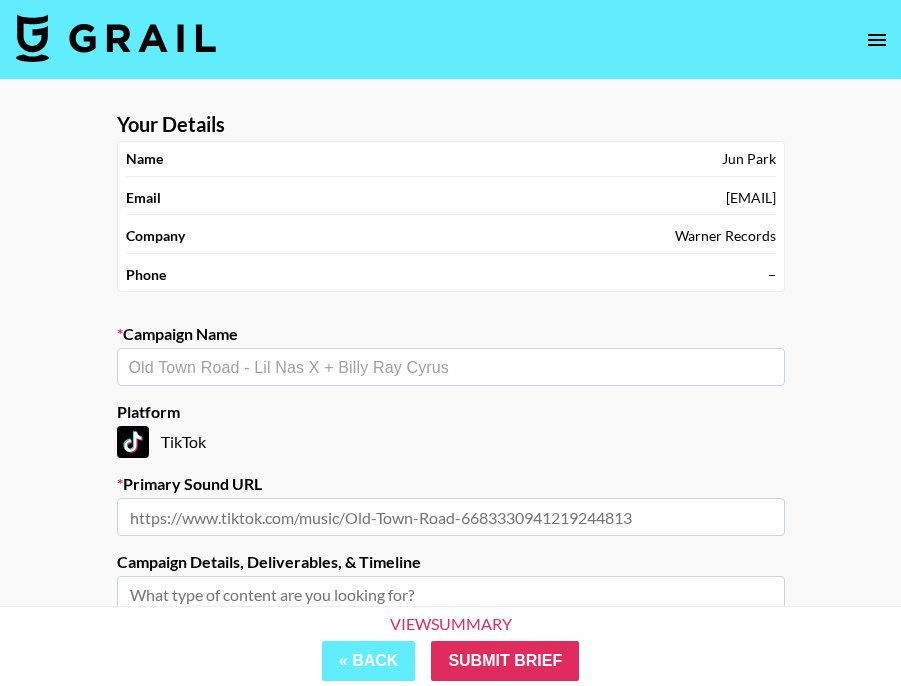 click at bounding box center [451, 367] 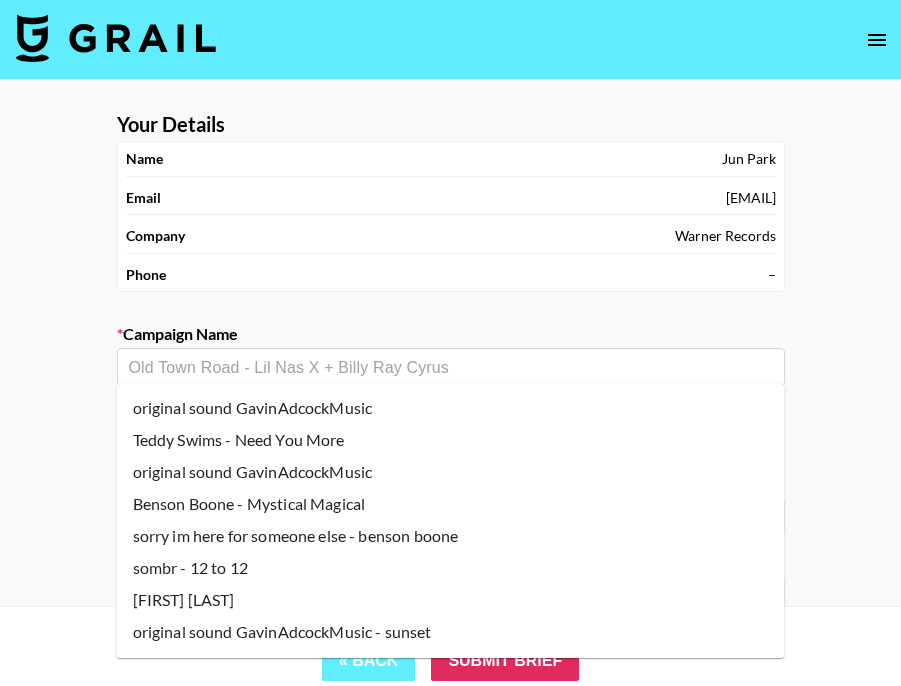 type on "t" 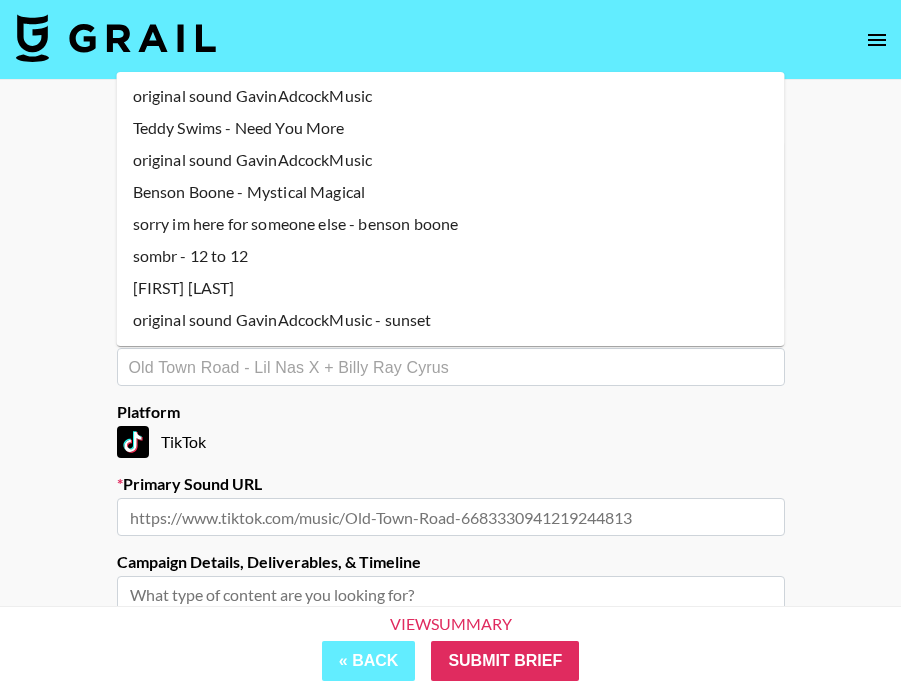 click on "Your Details Name Jun   Park Email jun.park@[EXAMPLE].com Company Warner Records Phone – Campaign Name ​ Platform  TikTok Primary Sound URL Campaign Details, Deliverables, ​ Timeline Are you interested in Boosting posts for this campaign?   Yes, please reach out to me about Boosting" at bounding box center [451, 476] 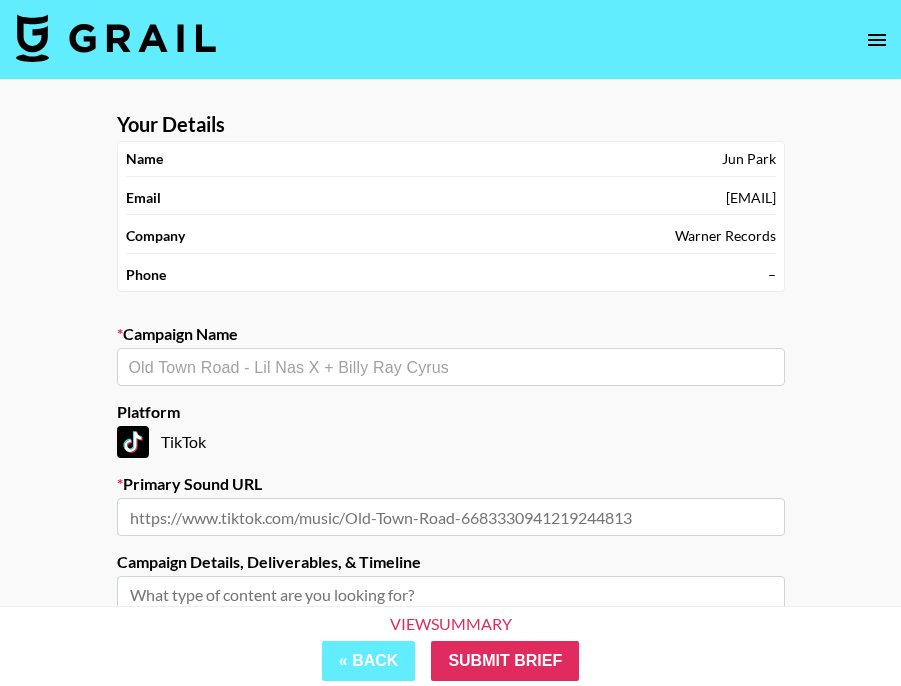 click at bounding box center [451, 367] 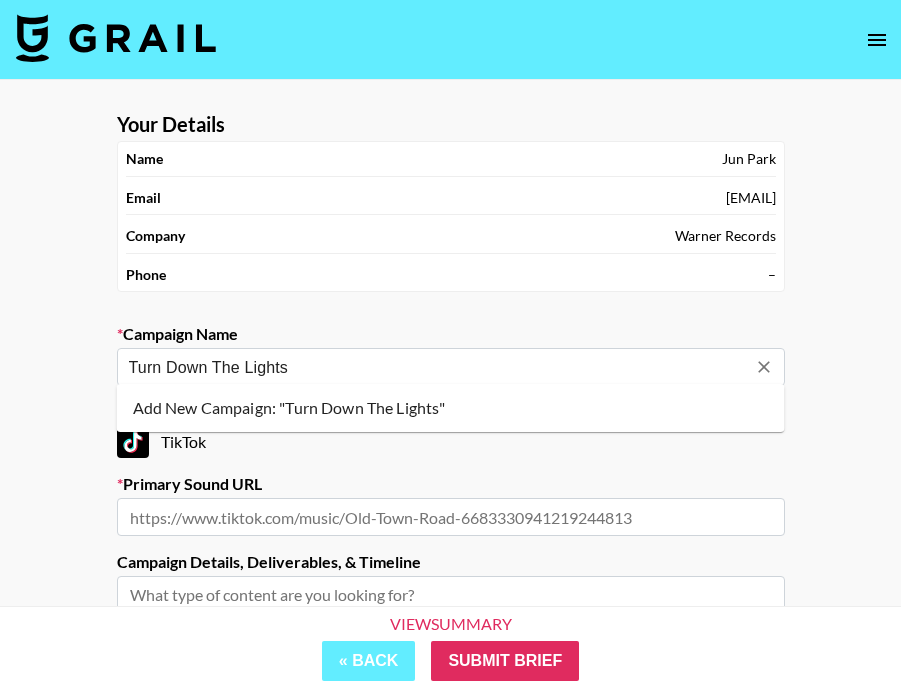 type on "Turn Down The Lights" 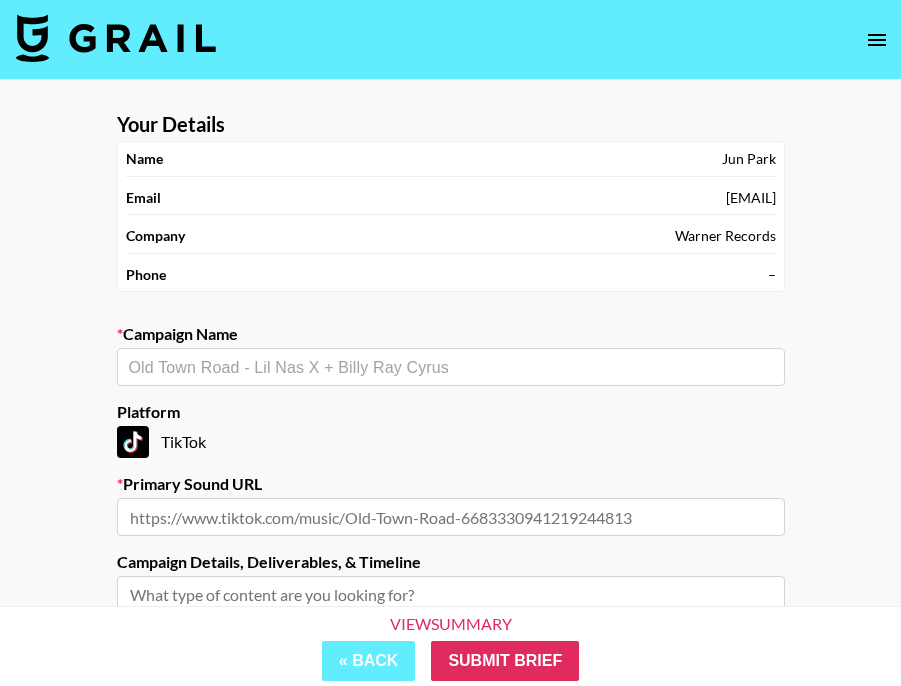 paste on "https://www.tiktok.com/music/Turn-Down-The-Lights-7503697189014260523?is_from_webapp=1&sender_device=pc" 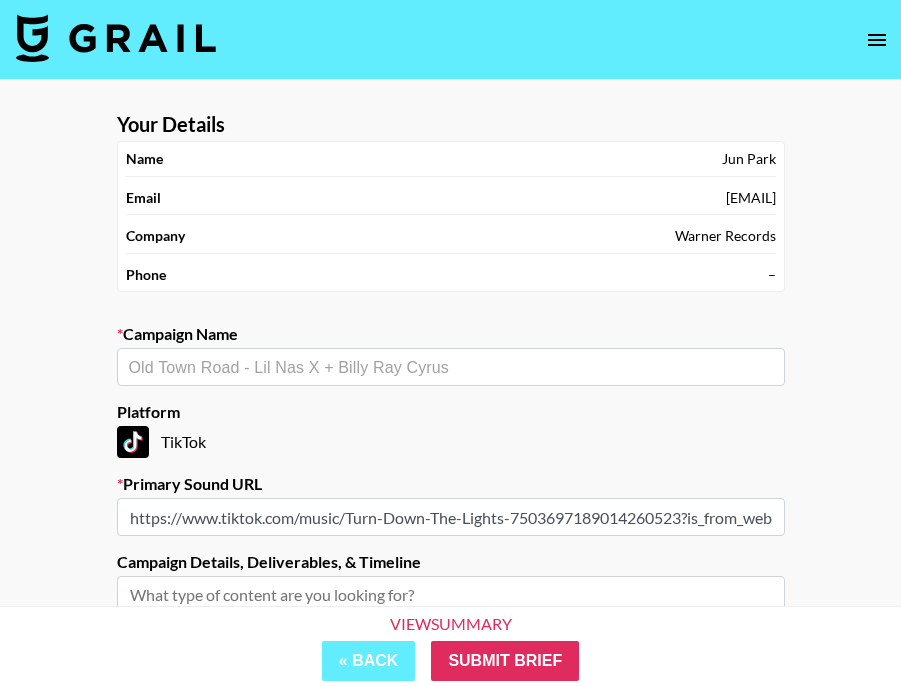 type on "https://www.tiktok.com/music/Turn-Down-The-Lights-7503697189014260523?is_from_webapp=1&sender_device=pc" 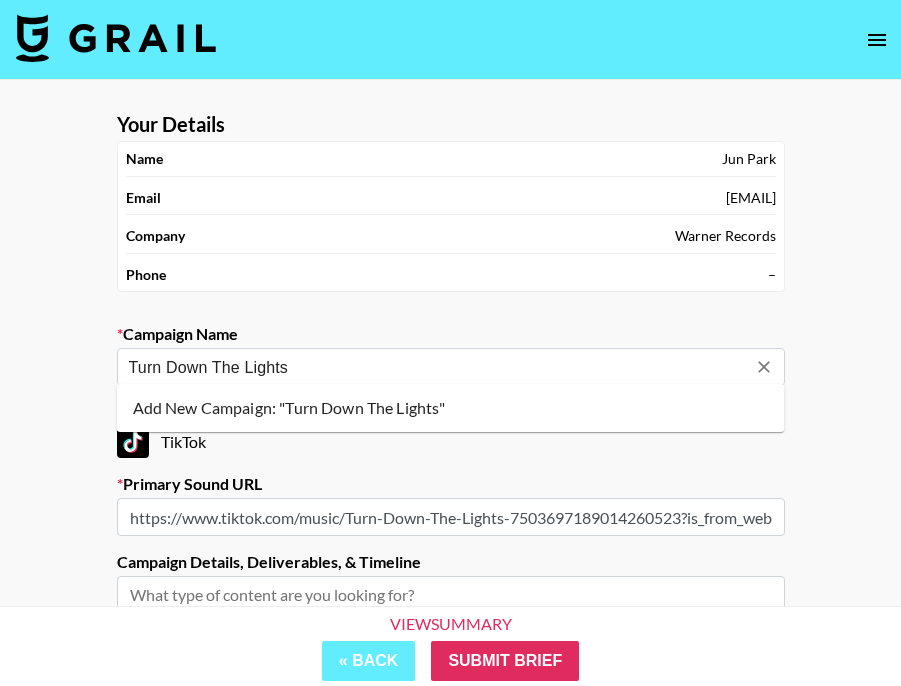 click on "Add New Campaign: "Turn Down The Lights"" at bounding box center [451, 408] 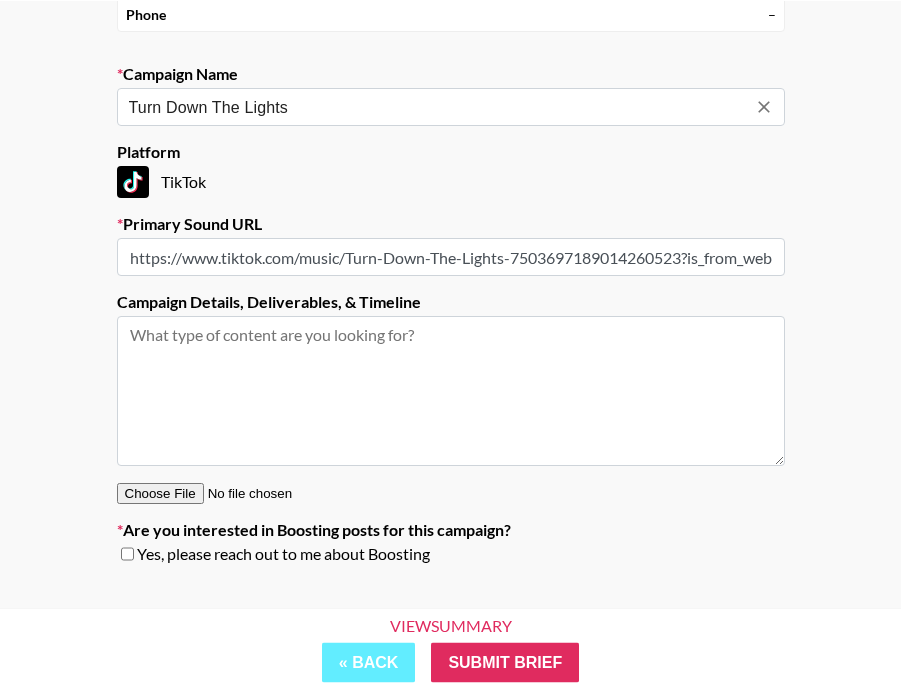 type on "Turn Down The Lights" 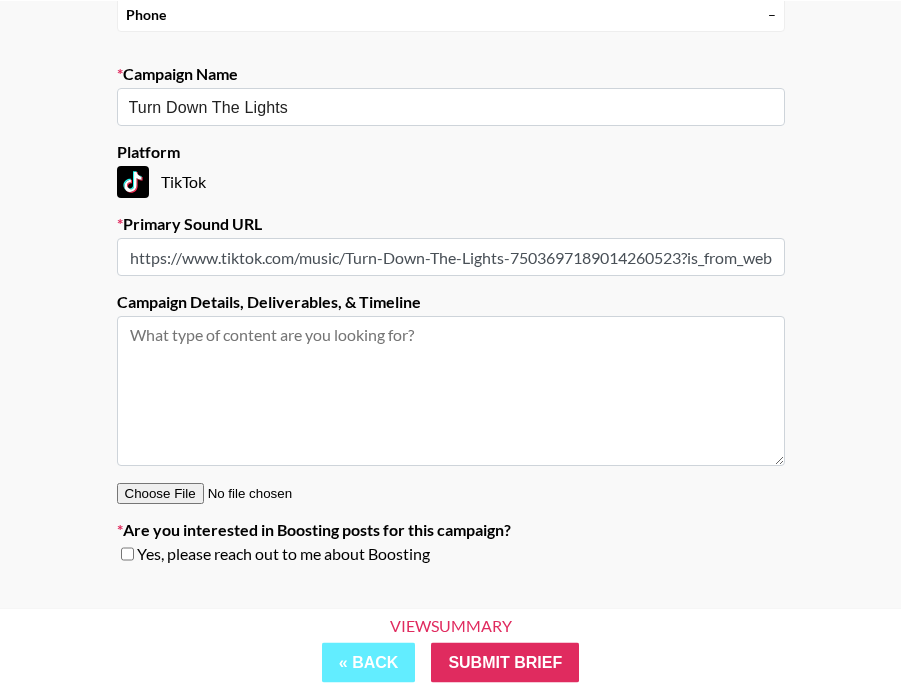 scroll, scrollTop: 235, scrollLeft: 0, axis: vertical 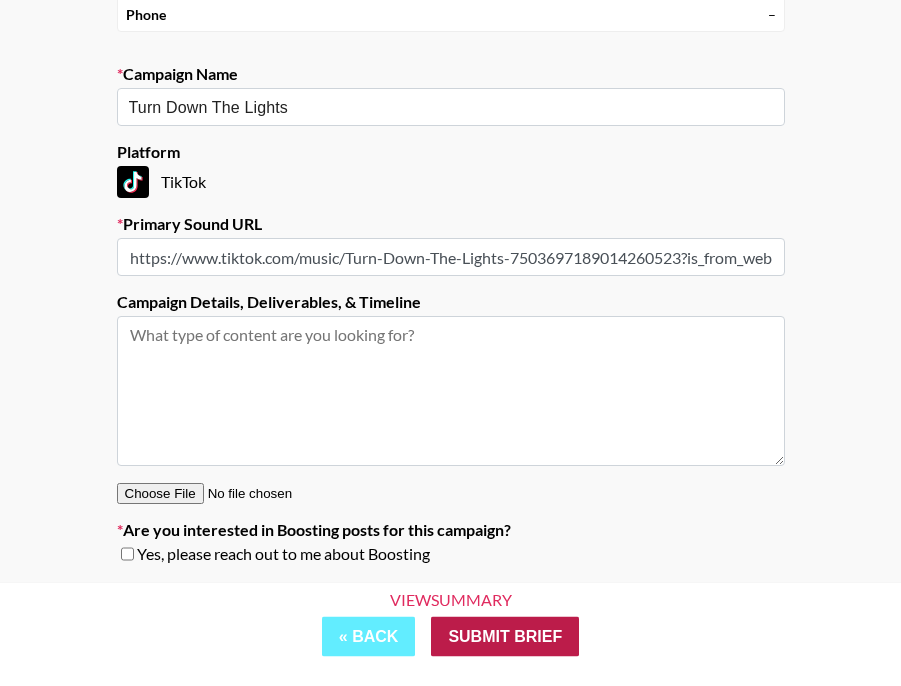 click on "Submit Brief" at bounding box center (505, 661) 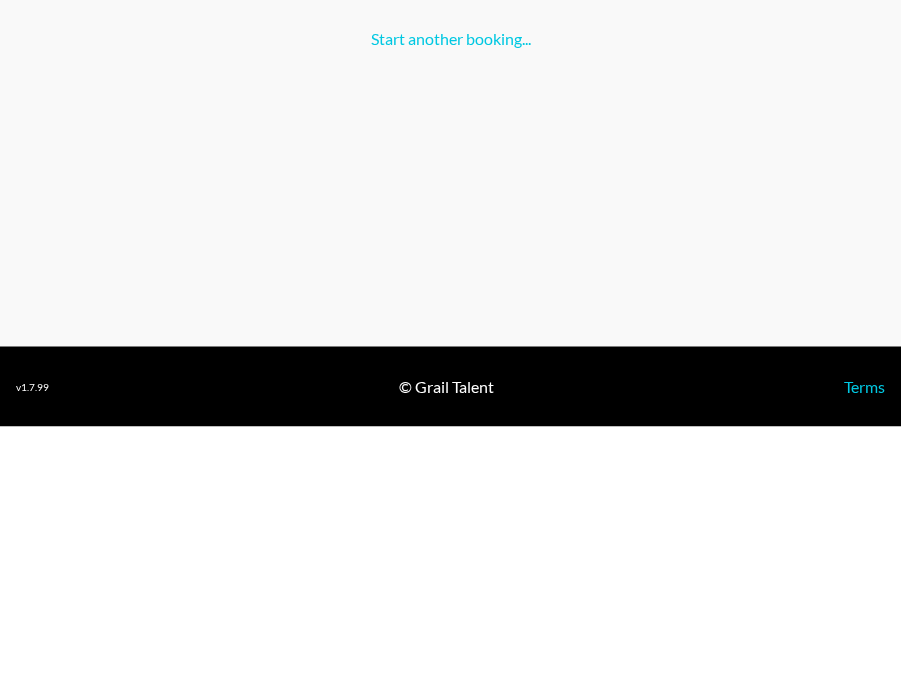 click on "Return to dashboard..." at bounding box center (451, 229) 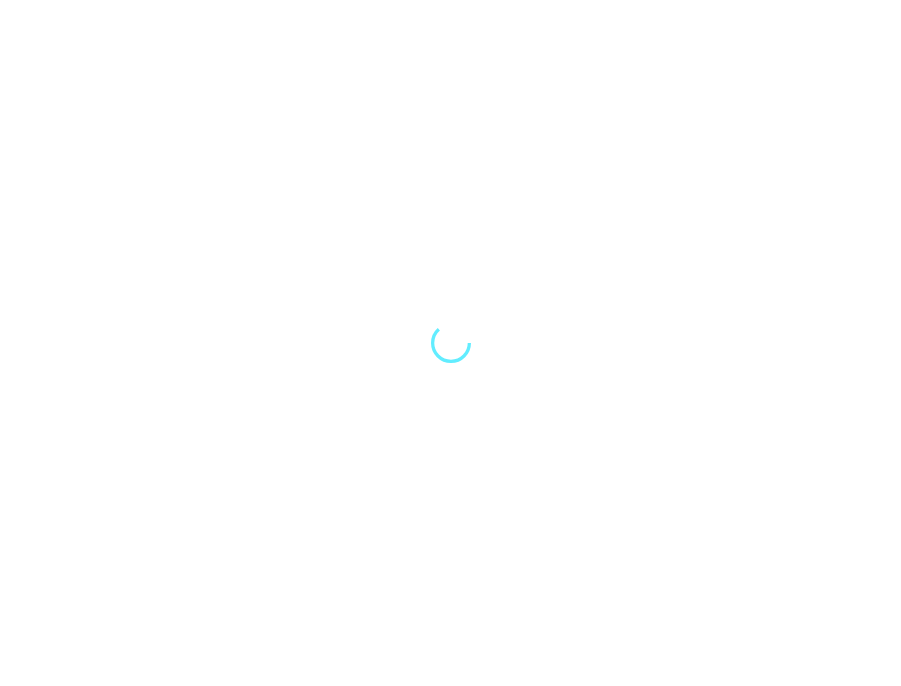 scroll, scrollTop: 0, scrollLeft: 0, axis: both 